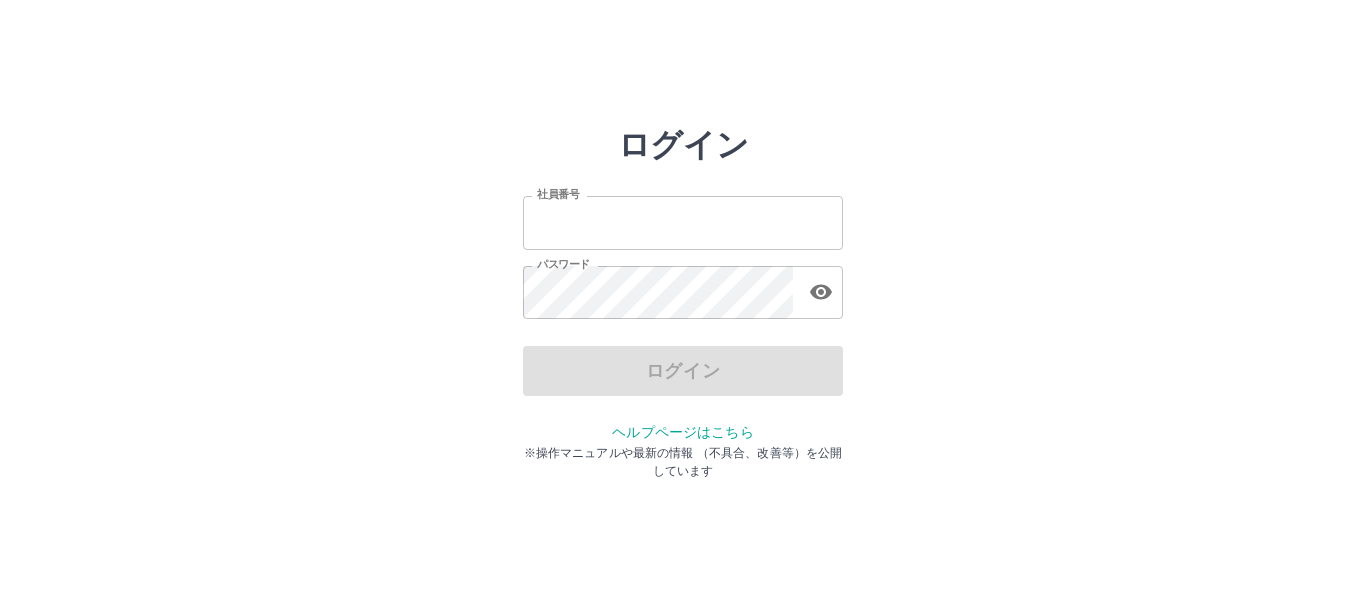 scroll, scrollTop: 0, scrollLeft: 0, axis: both 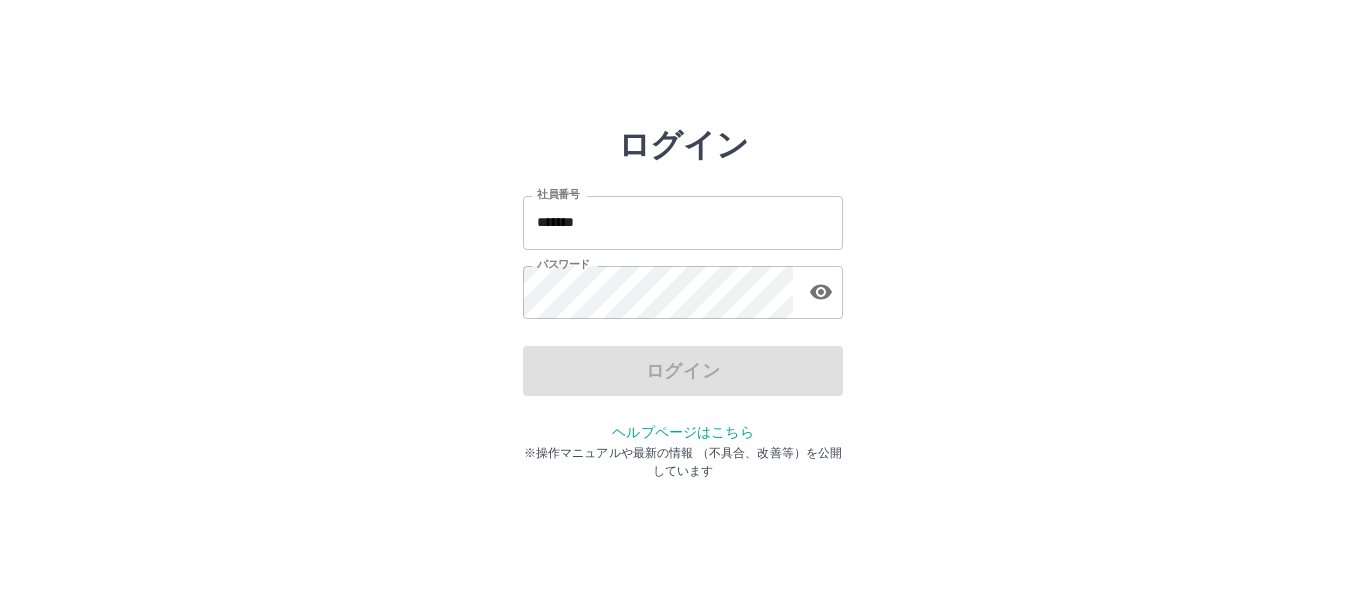 click on "*******" at bounding box center (683, 222) 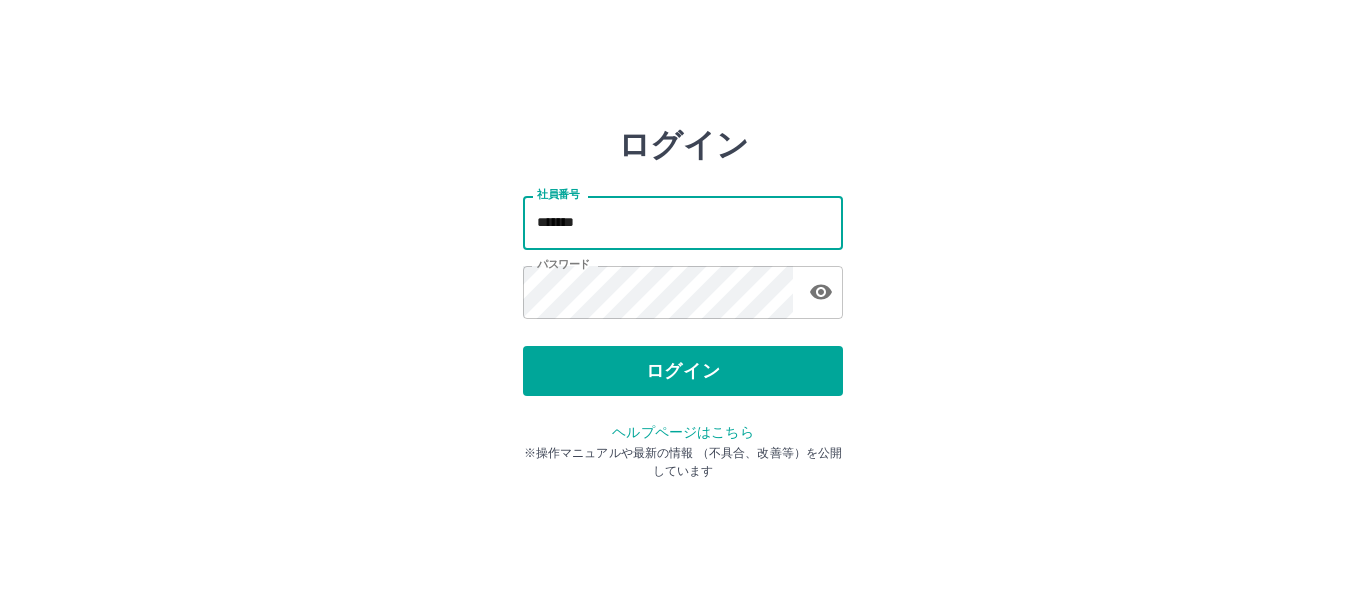 type on "*******" 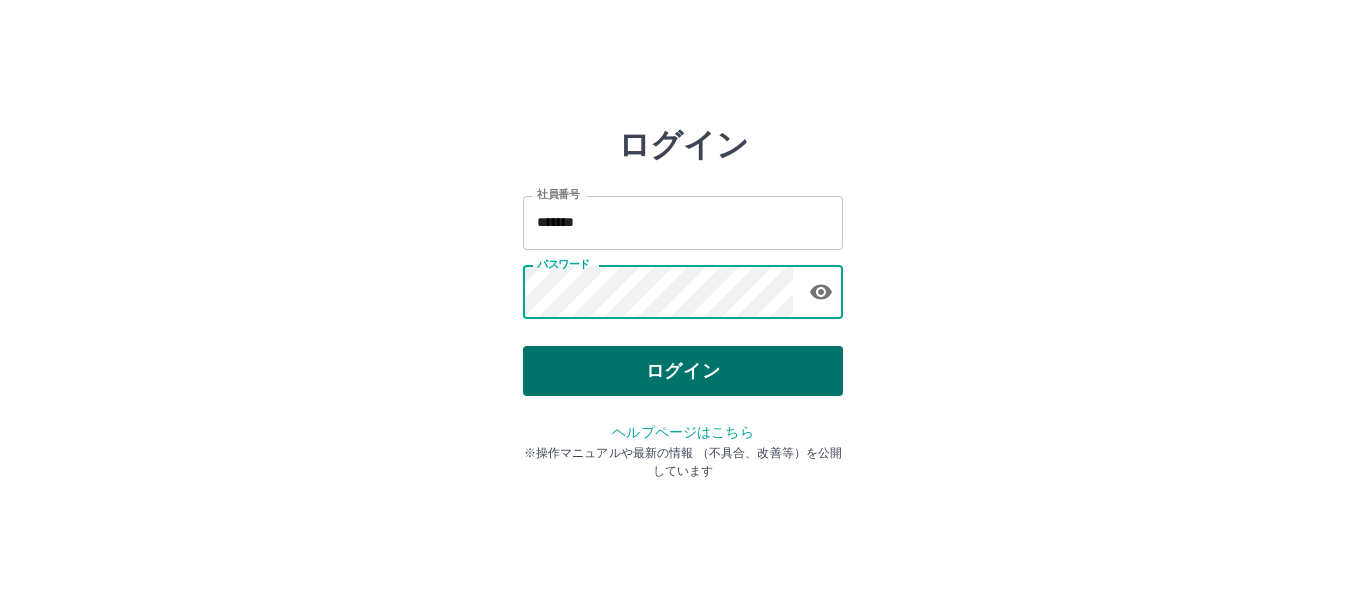 click on "ログイン" at bounding box center (683, 371) 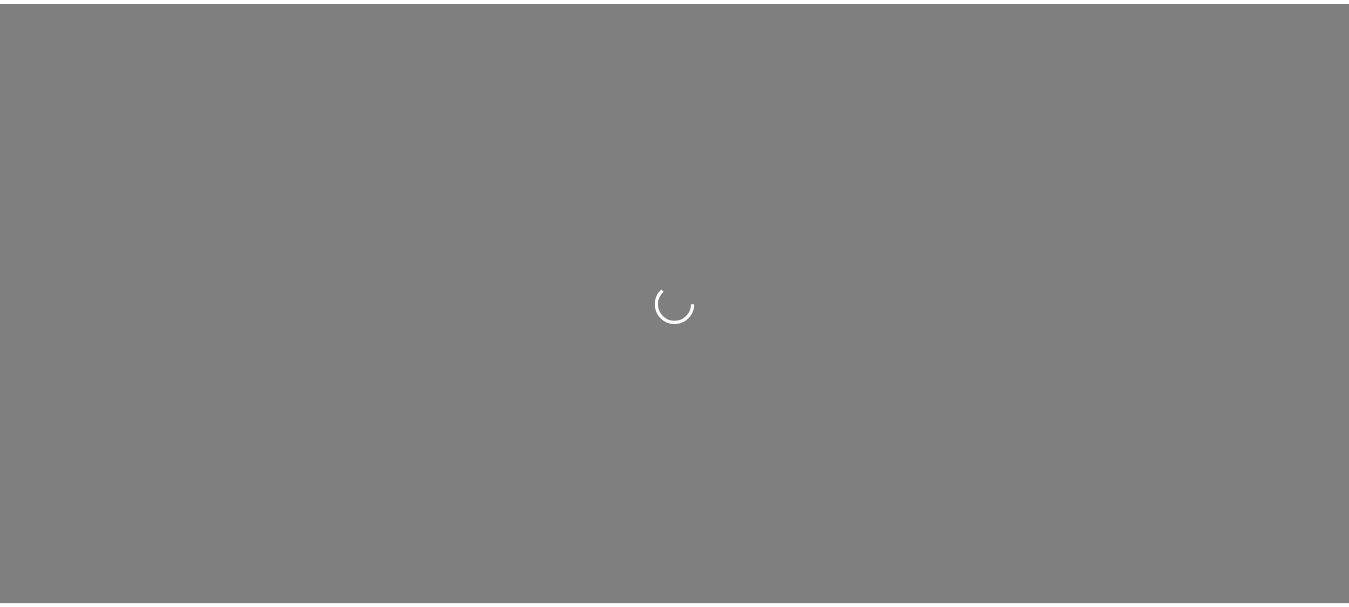 scroll, scrollTop: 0, scrollLeft: 0, axis: both 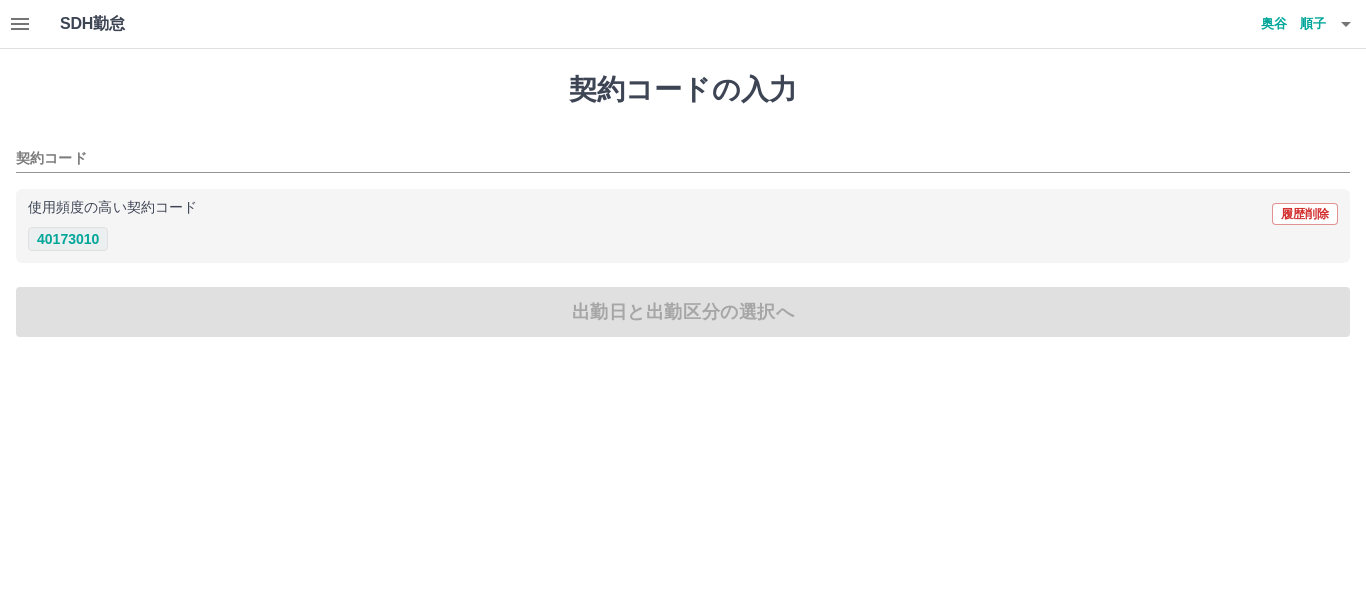 click on "40173010" at bounding box center [68, 239] 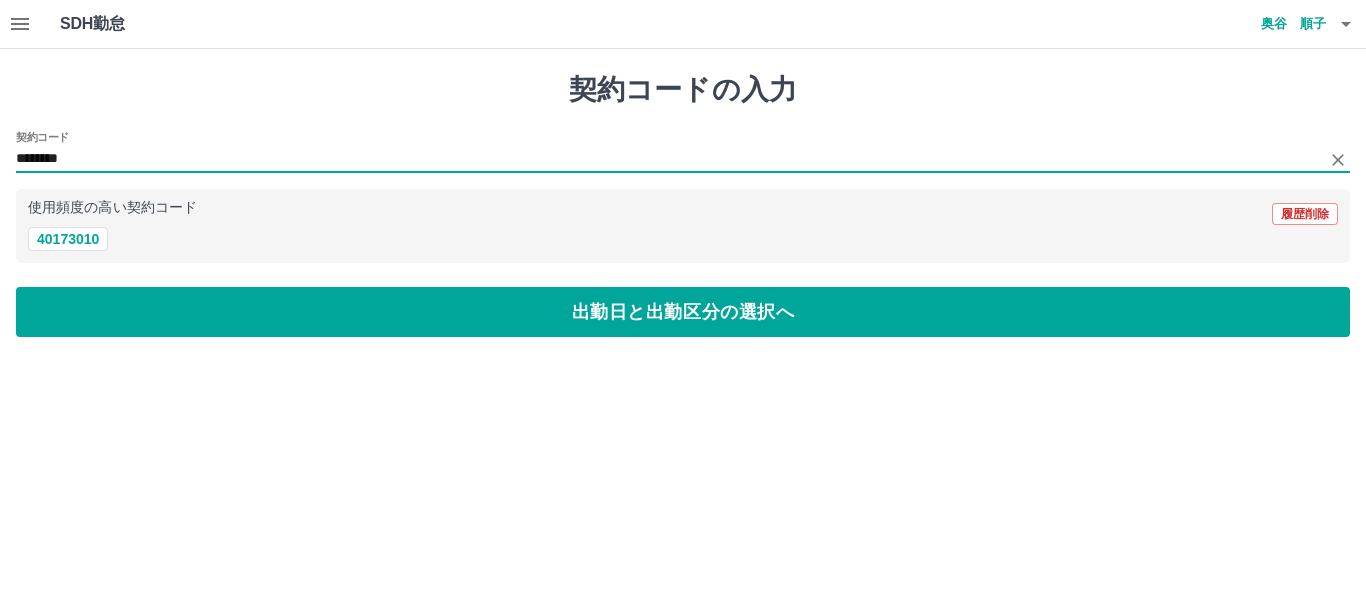 click on "********" at bounding box center (668, 159) 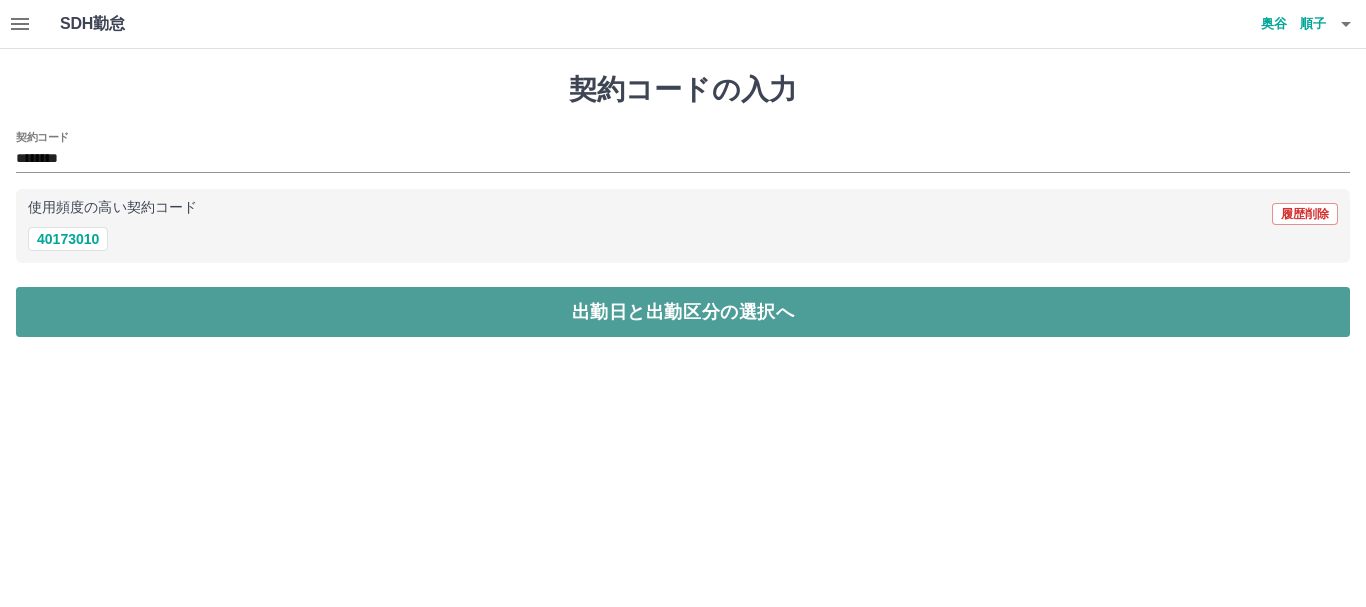 click on "出勤日と出勤区分の選択へ" at bounding box center (683, 312) 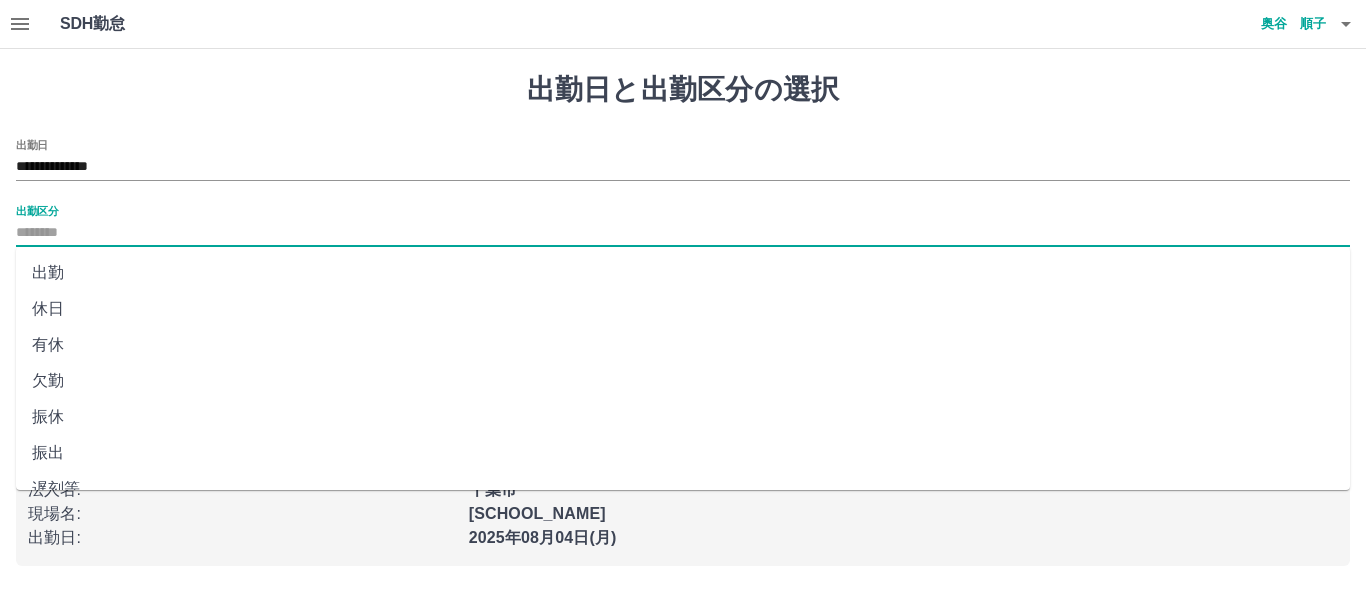 click on "出勤区分" at bounding box center [683, 233] 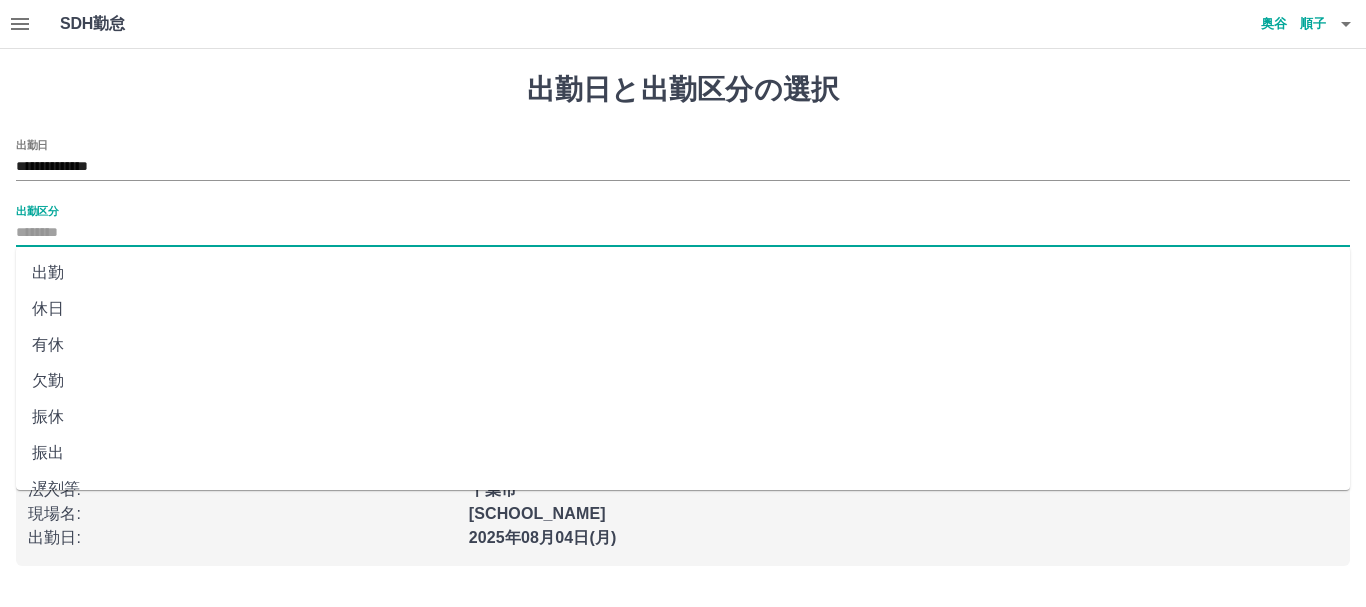 click on "出勤" at bounding box center (683, 273) 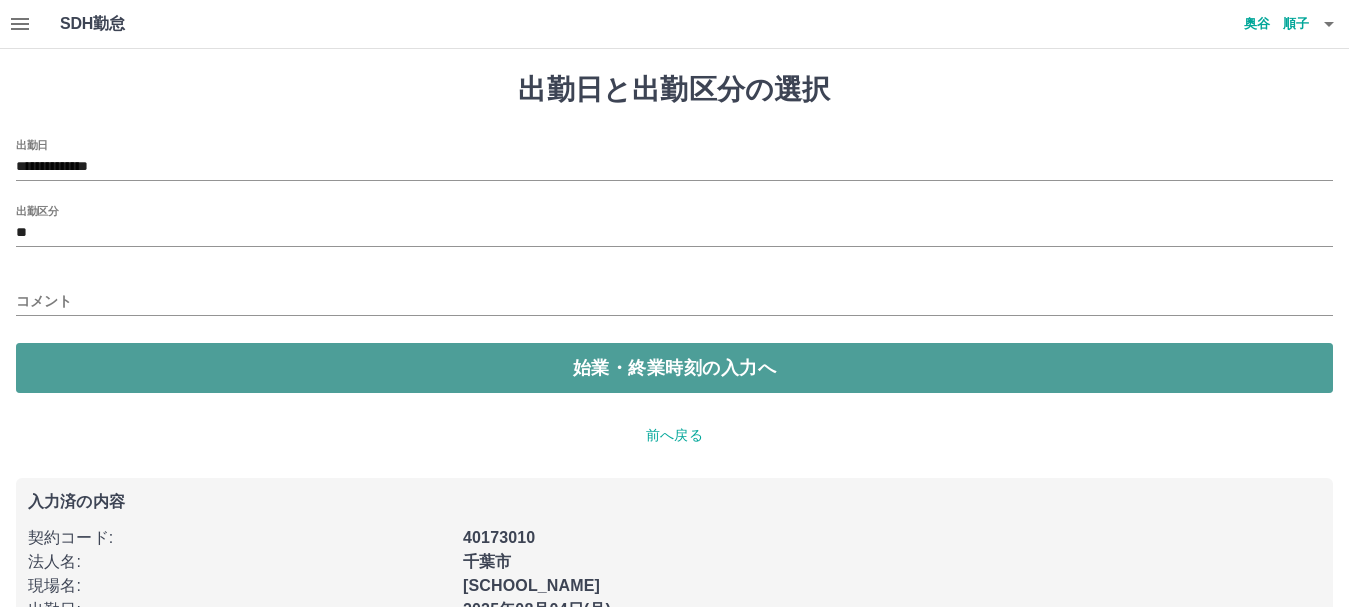 click on "始業・終業時刻の入力へ" at bounding box center [674, 368] 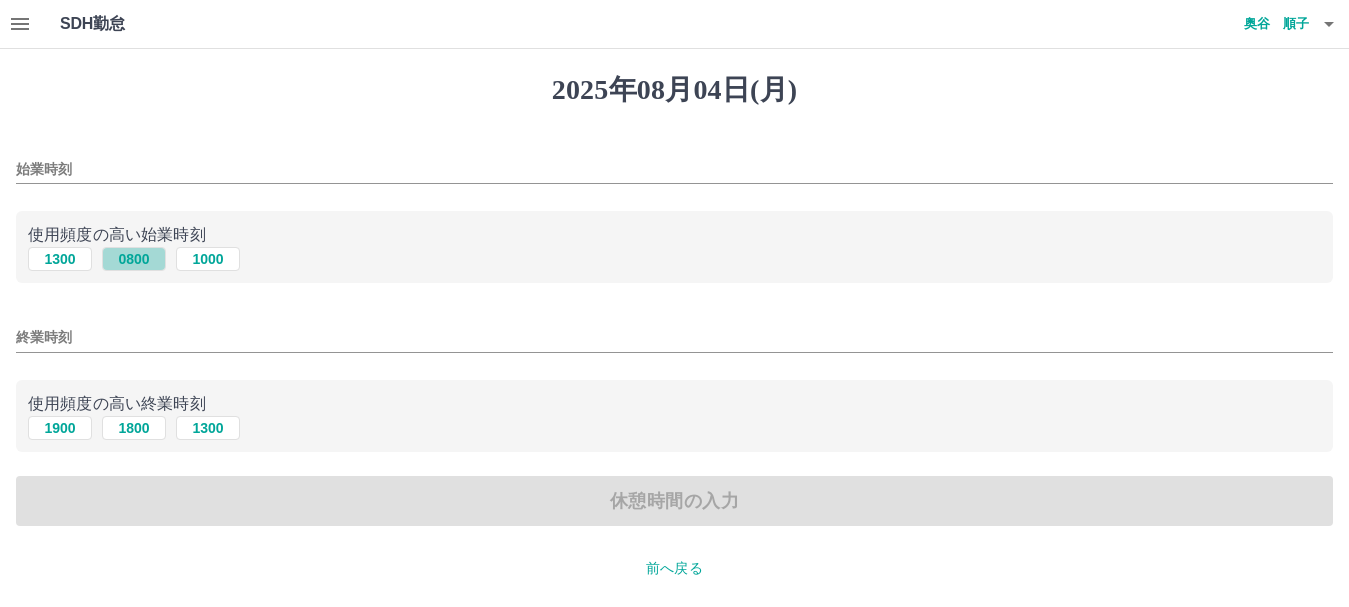 click on "0800" at bounding box center [134, 259] 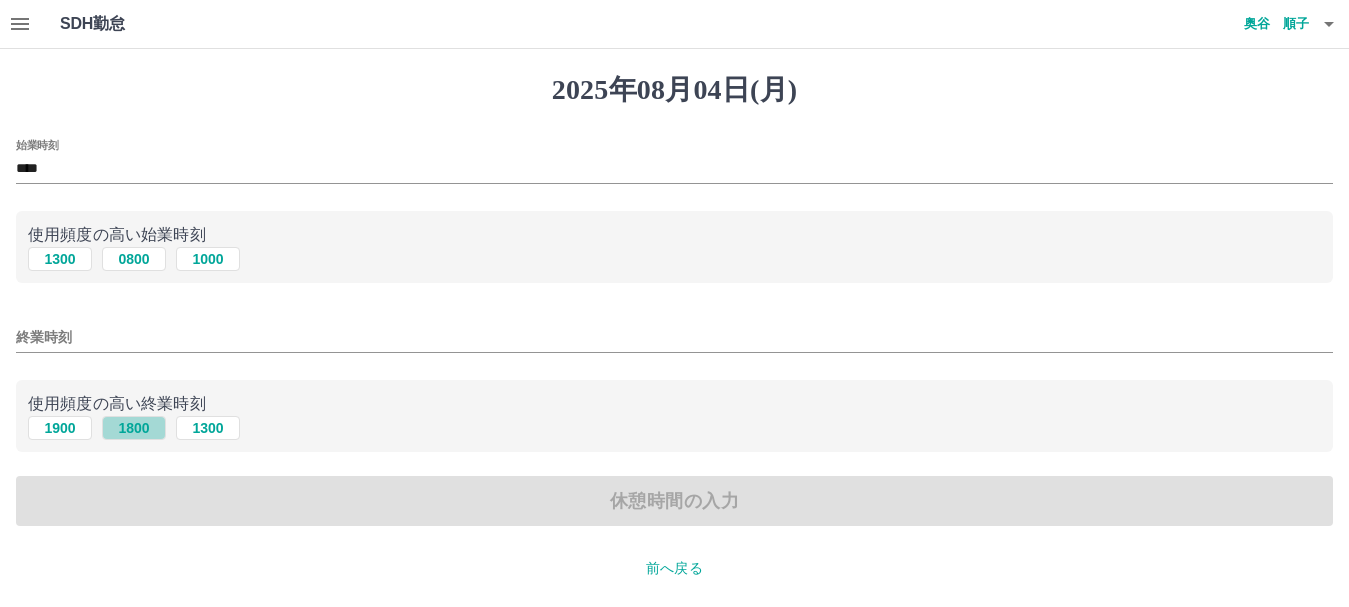 click on "1800" at bounding box center (134, 428) 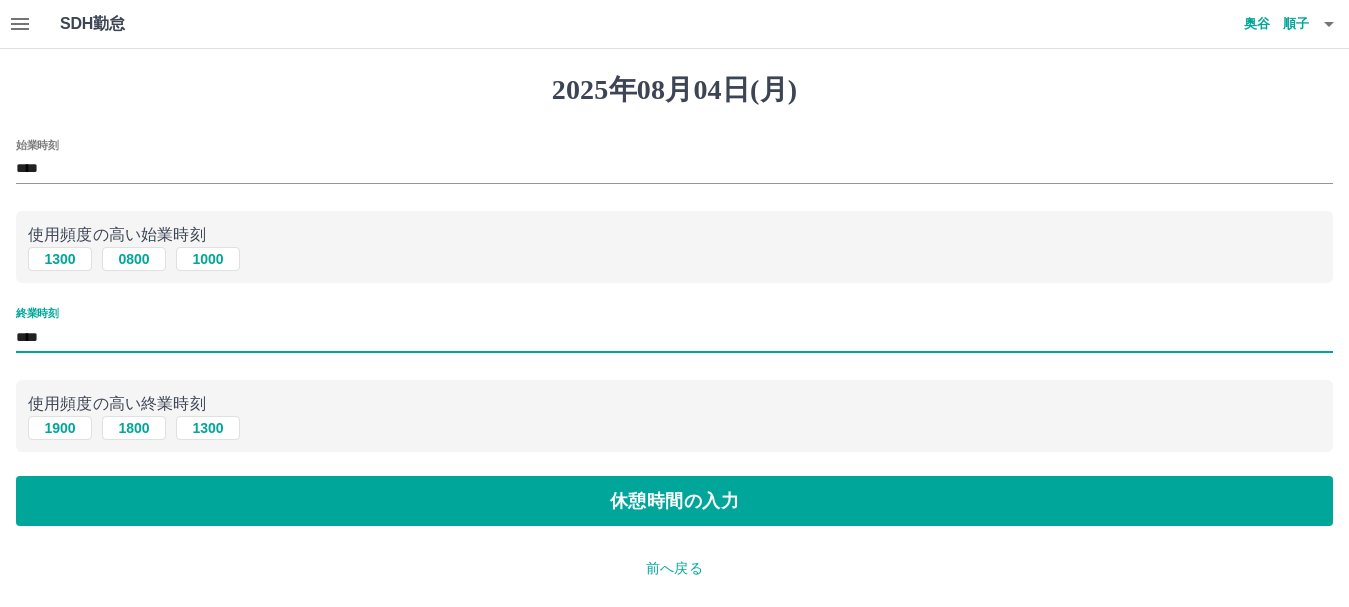 click on "****" at bounding box center [674, 337] 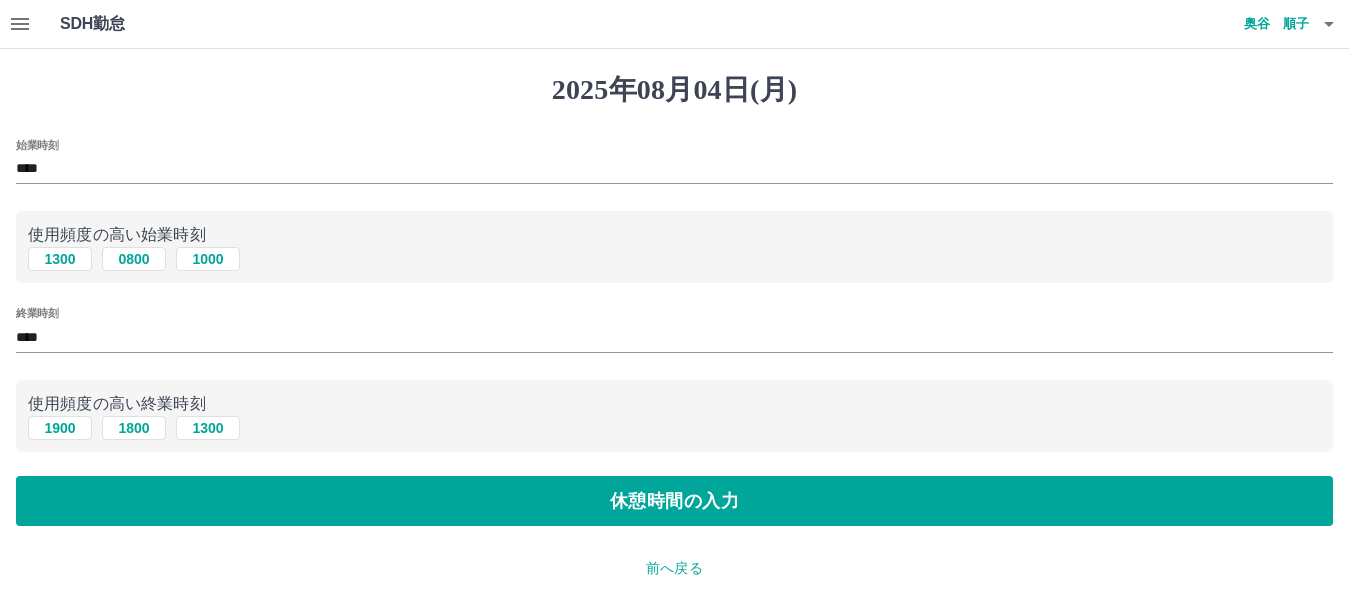 click on "1900 1800 1300" at bounding box center (674, 428) 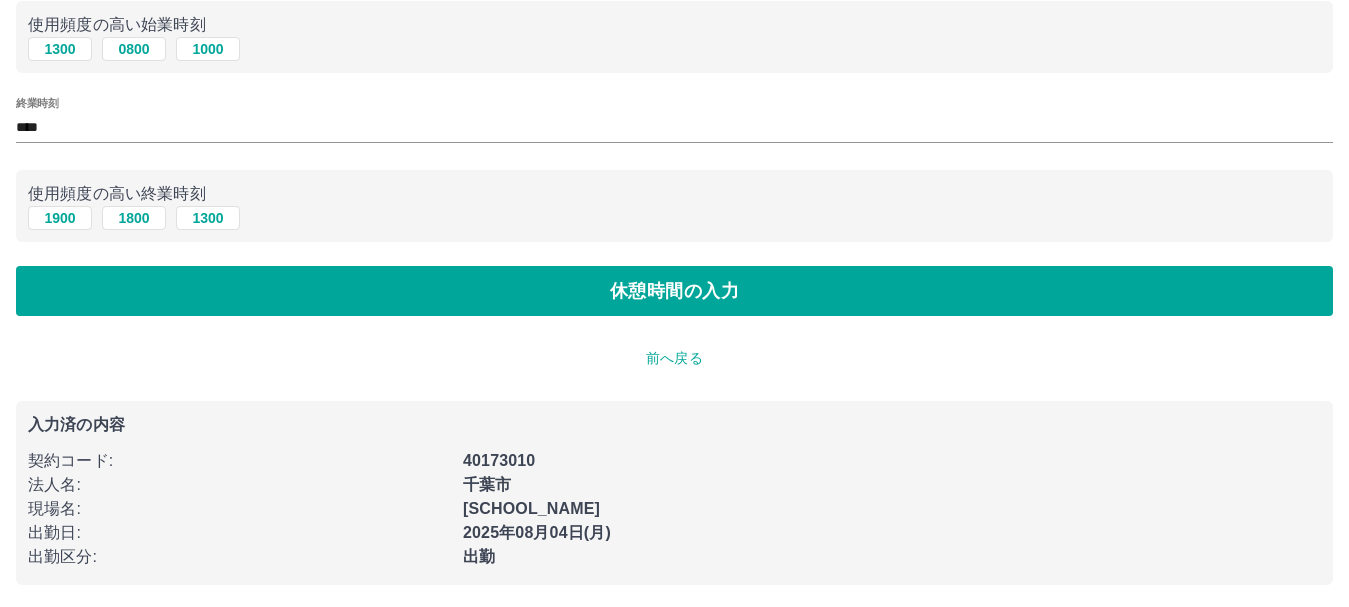 scroll, scrollTop: 213, scrollLeft: 0, axis: vertical 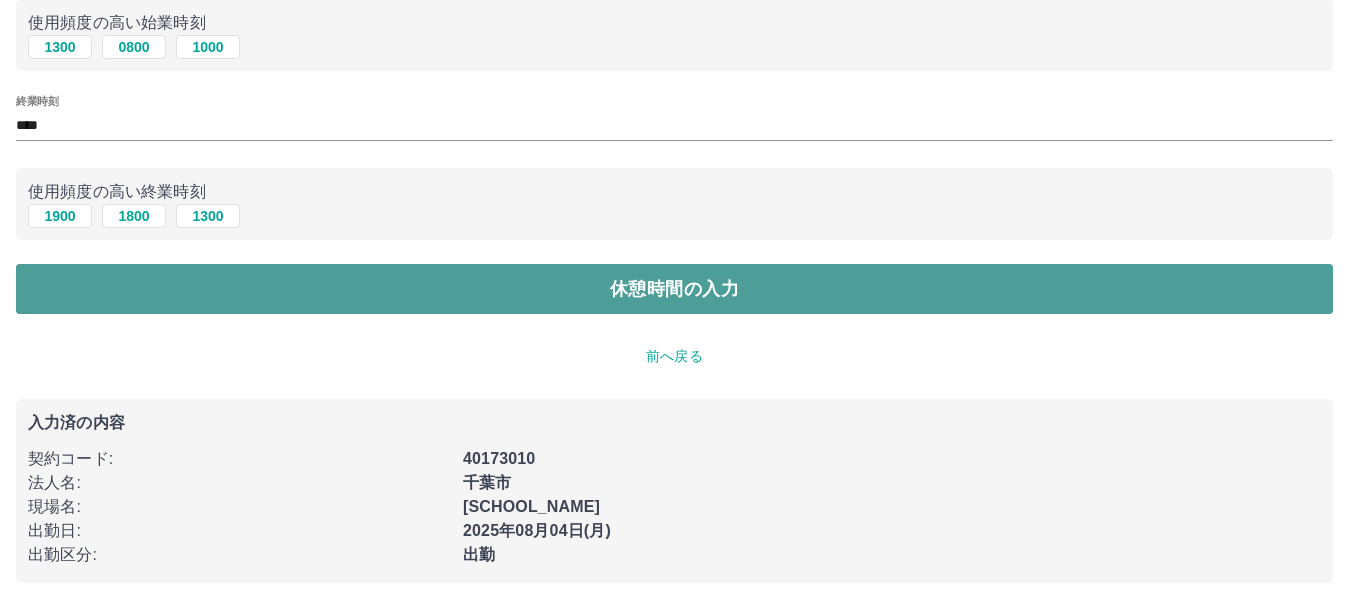 drag, startPoint x: 635, startPoint y: 289, endPoint x: 606, endPoint y: 290, distance: 29.017237 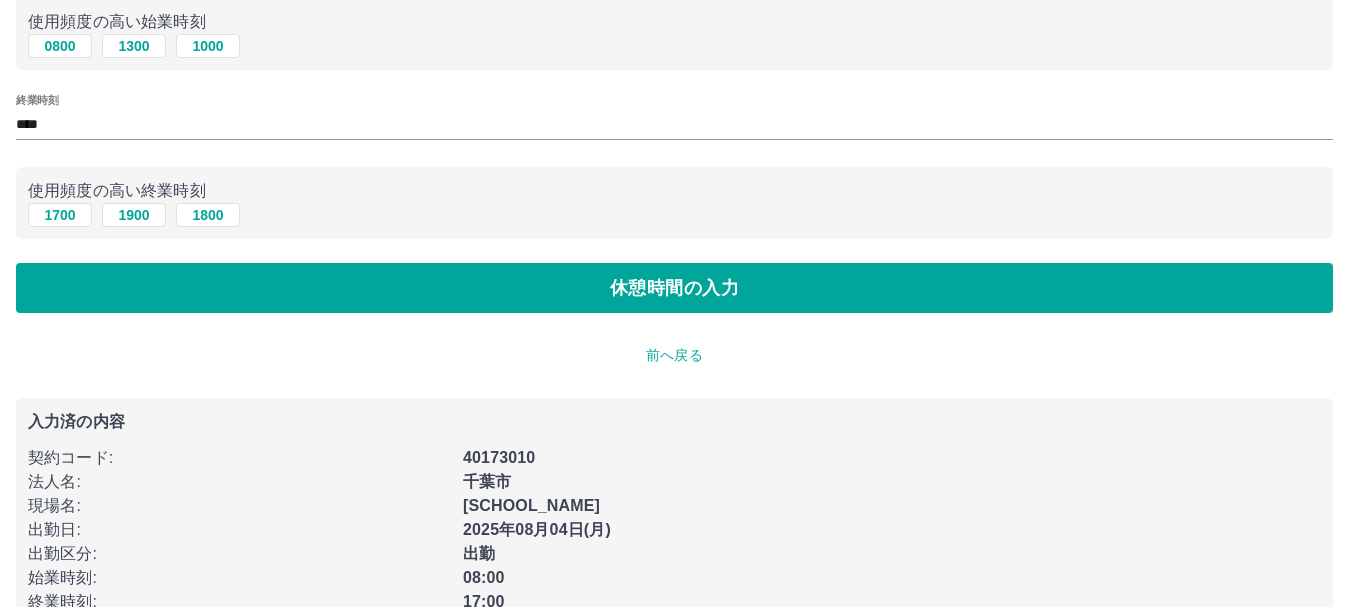 scroll, scrollTop: 0, scrollLeft: 0, axis: both 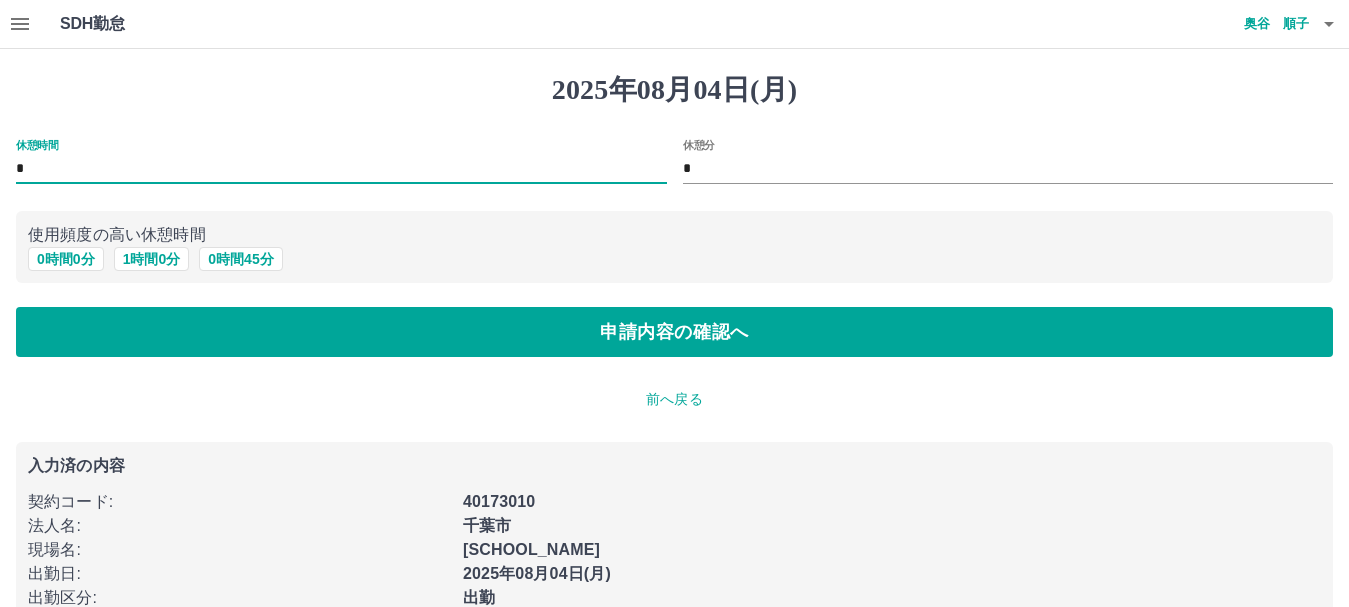 click on "*" at bounding box center [341, 169] 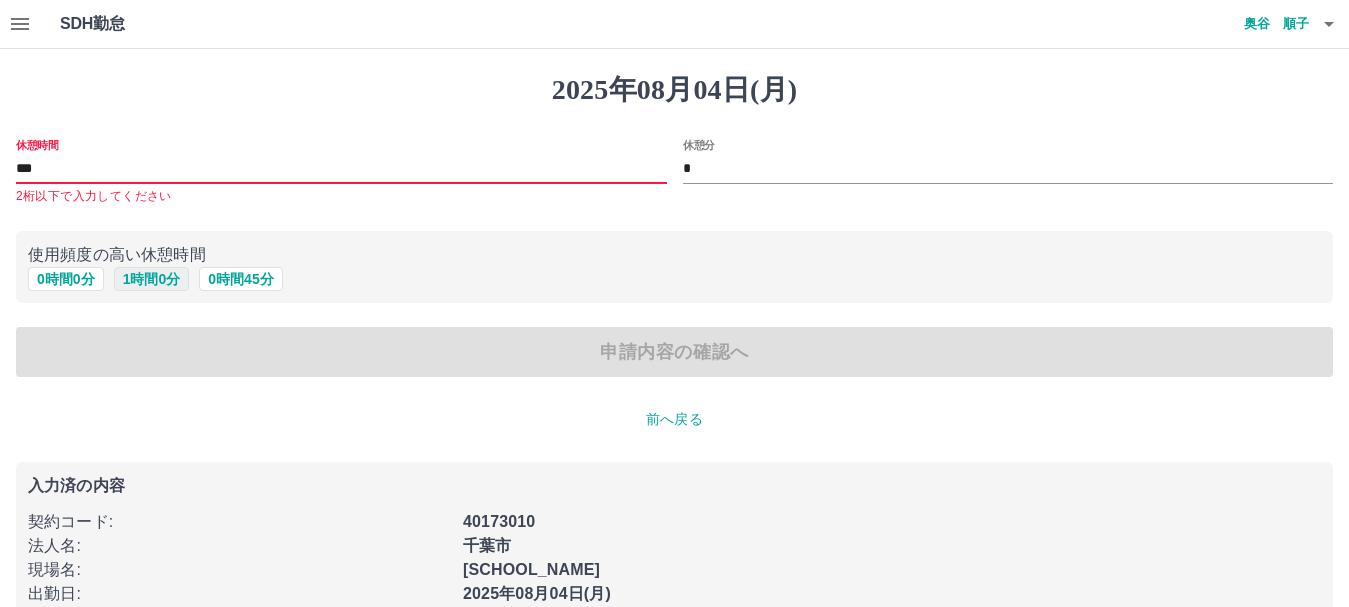 click on "1 時間 0 分" at bounding box center (152, 279) 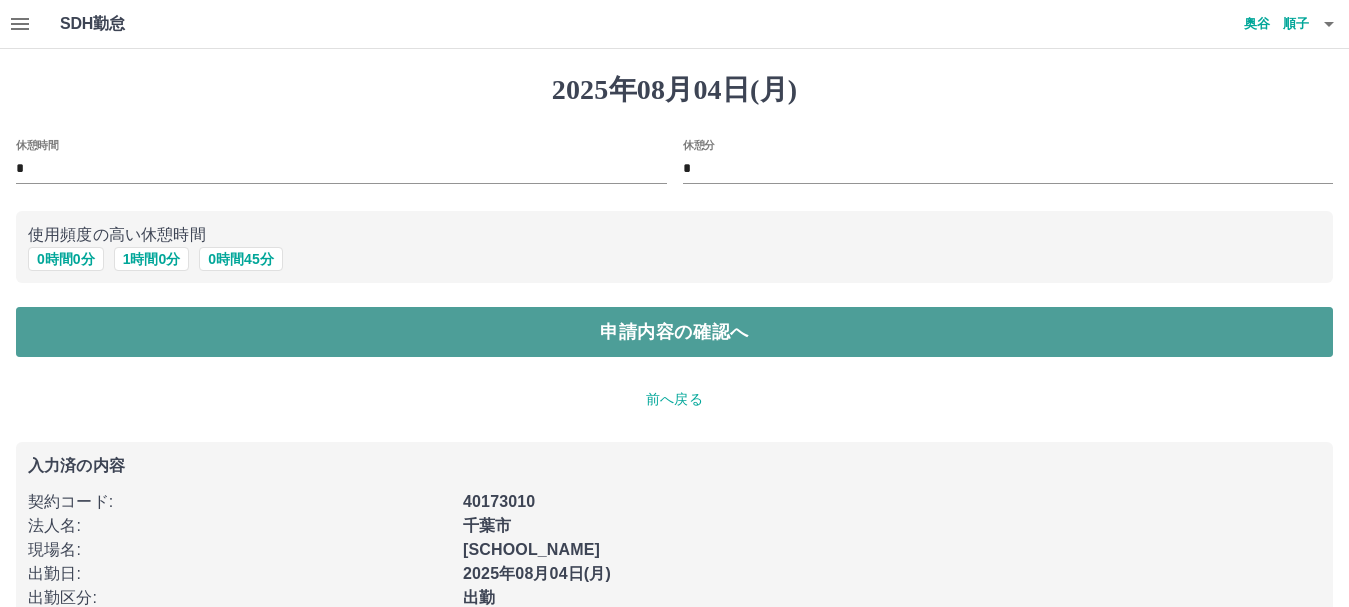 click on "申請内容の確認へ" at bounding box center (674, 332) 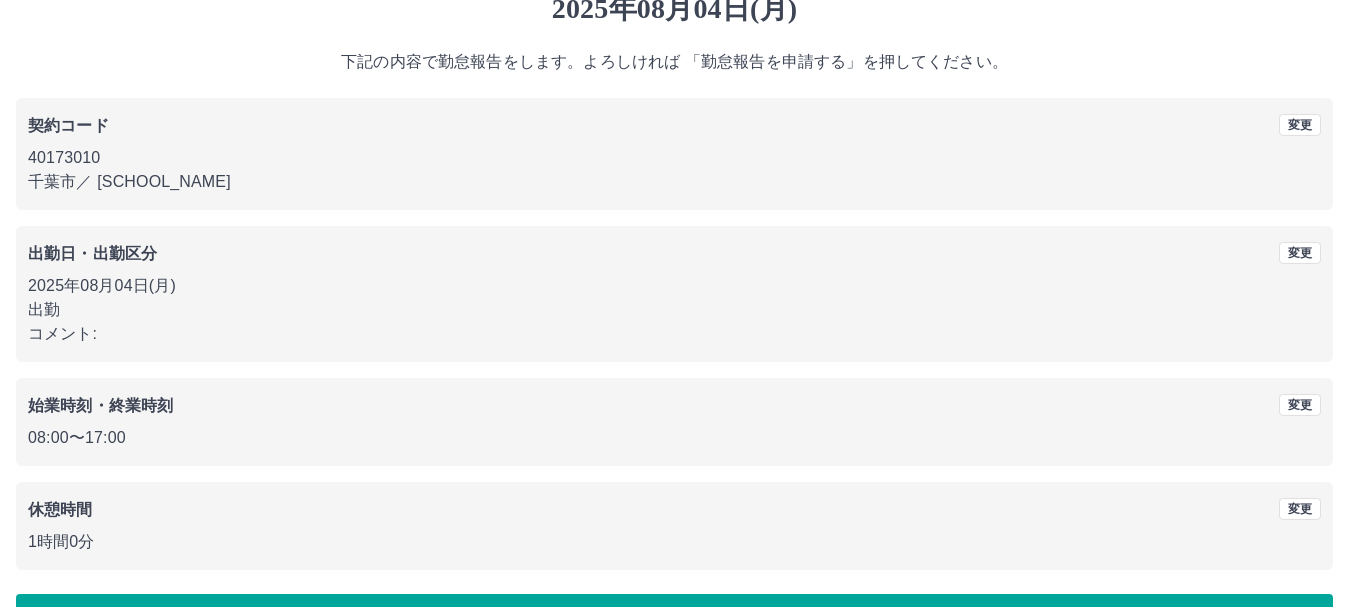scroll, scrollTop: 142, scrollLeft: 0, axis: vertical 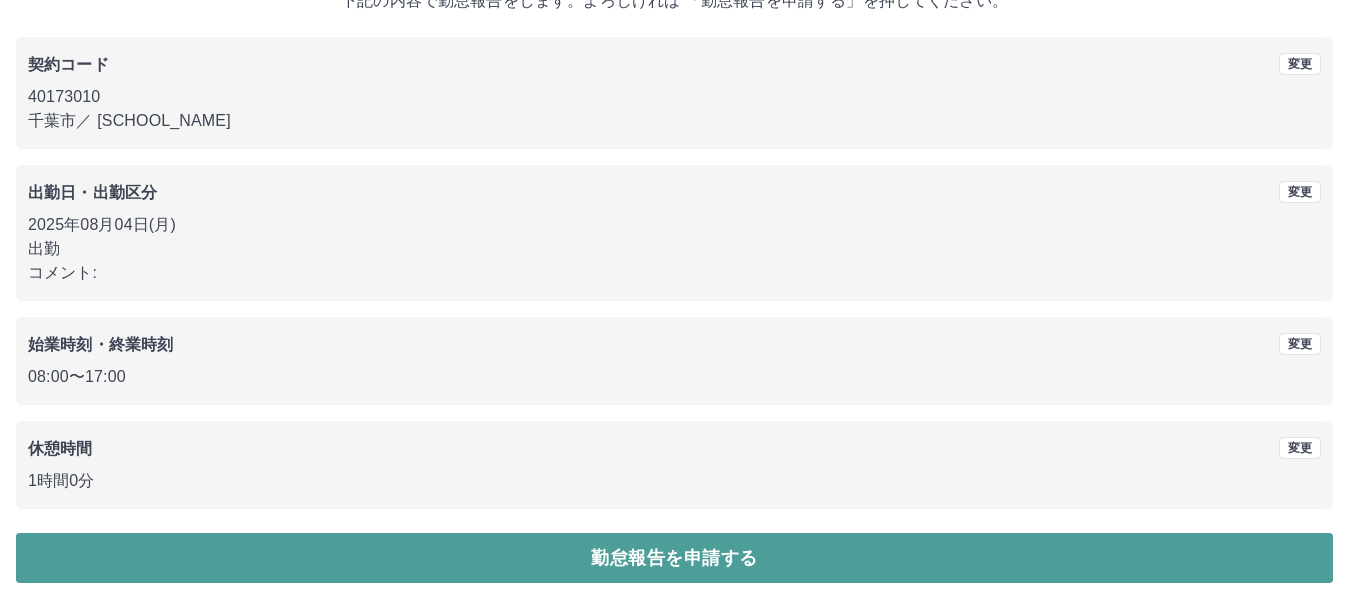 click on "勤怠報告を申請する" at bounding box center [674, 558] 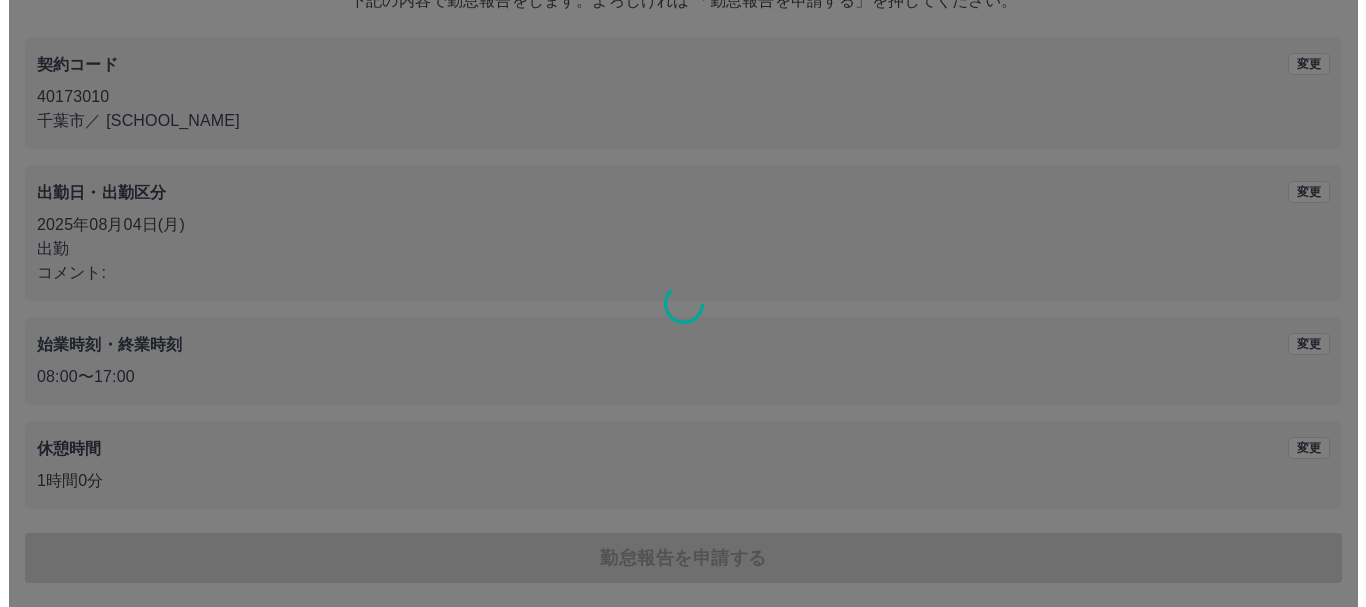 scroll, scrollTop: 0, scrollLeft: 0, axis: both 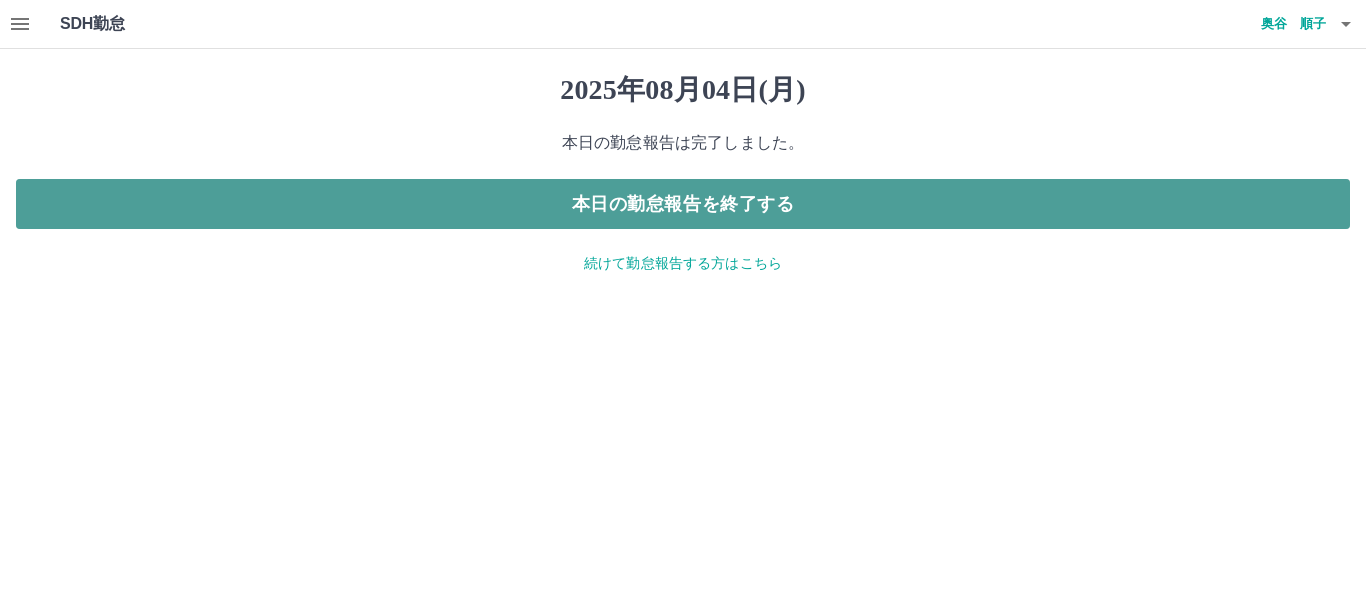 click on "本日の勤怠報告を終了する" at bounding box center [683, 204] 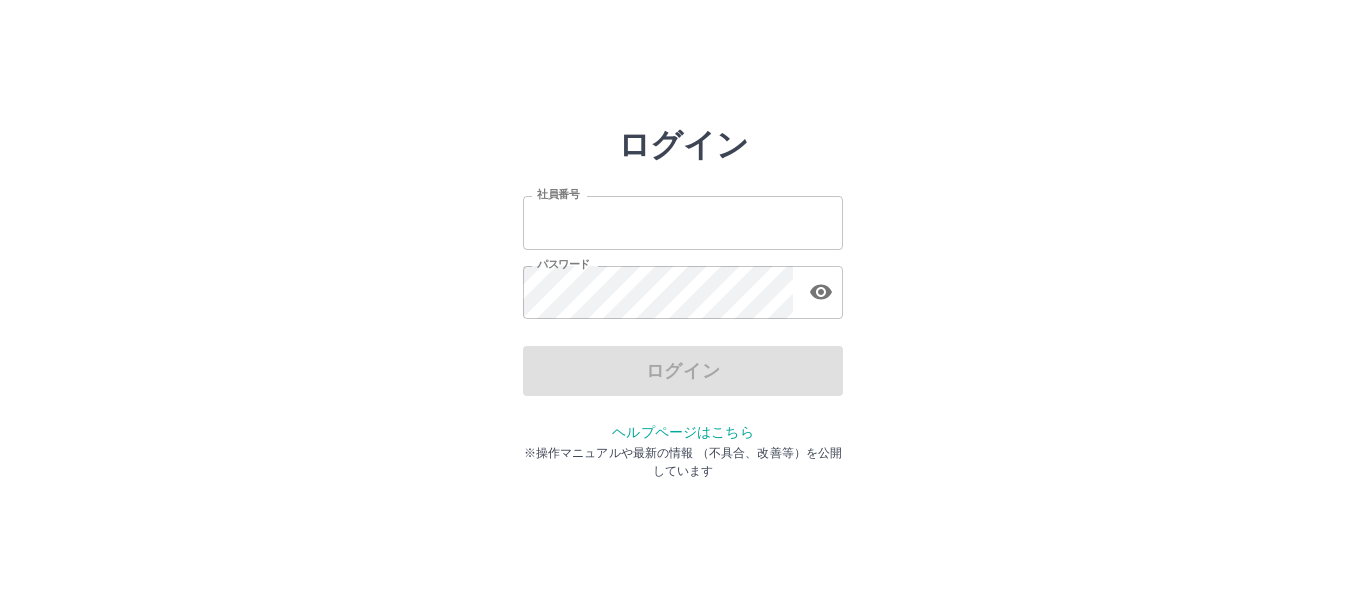 scroll, scrollTop: 0, scrollLeft: 0, axis: both 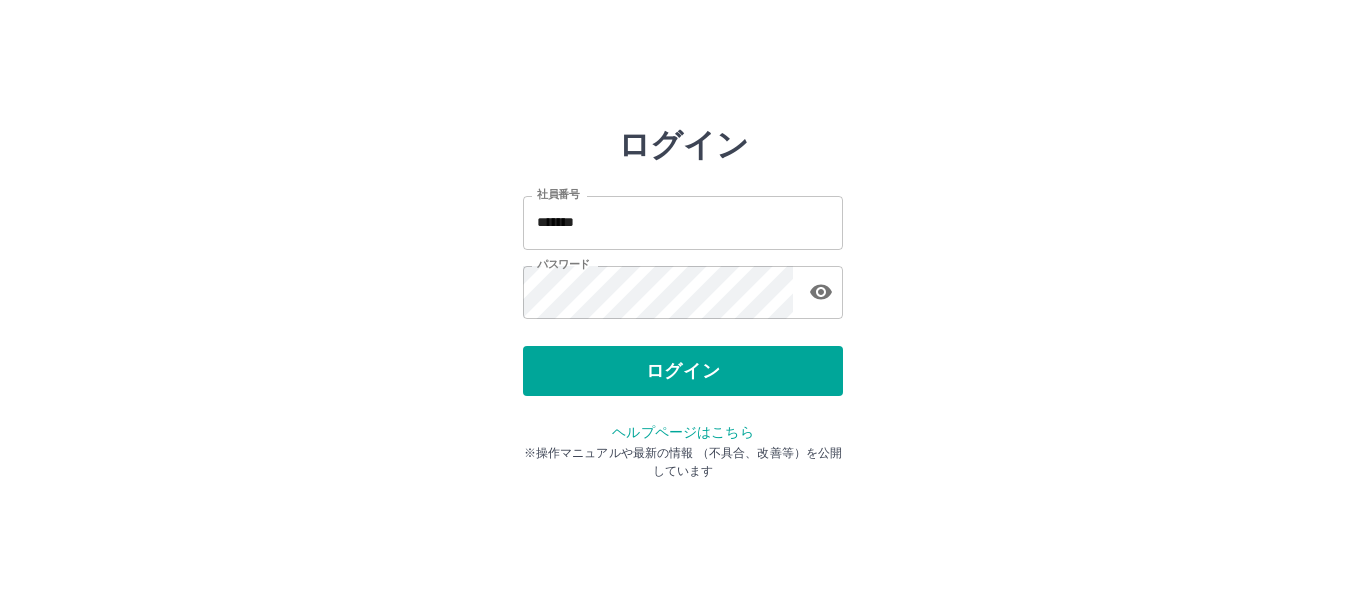 click on "ログイン" at bounding box center (683, 371) 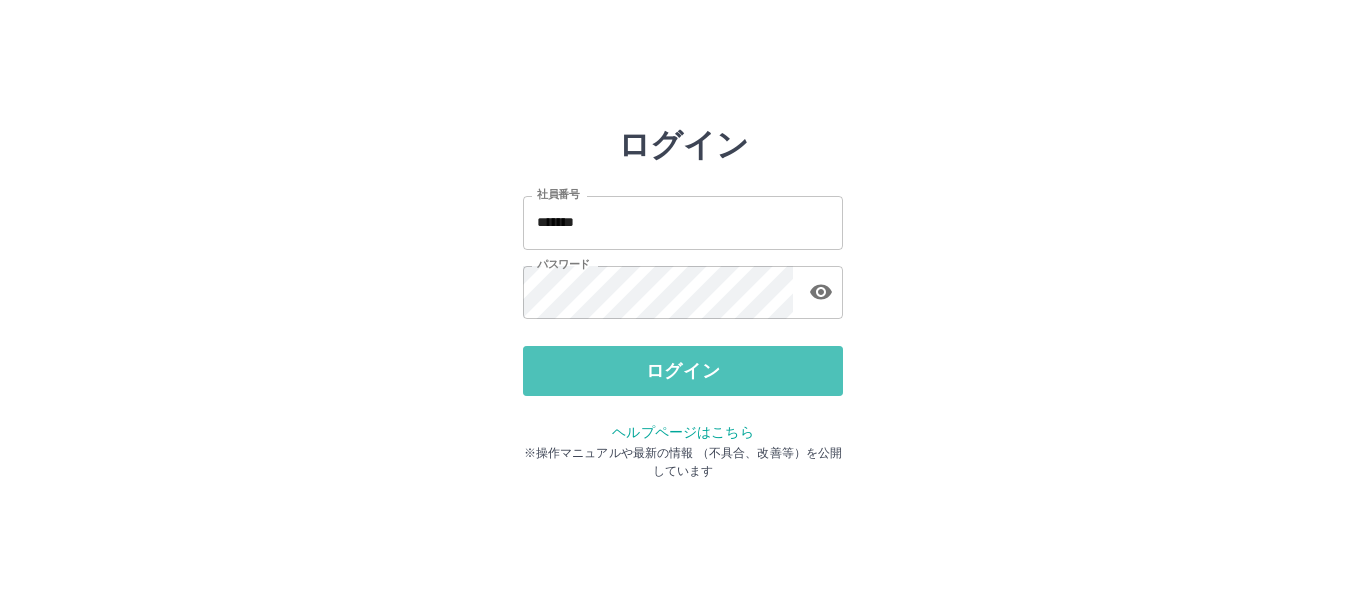 click on "ログイン" at bounding box center [683, 371] 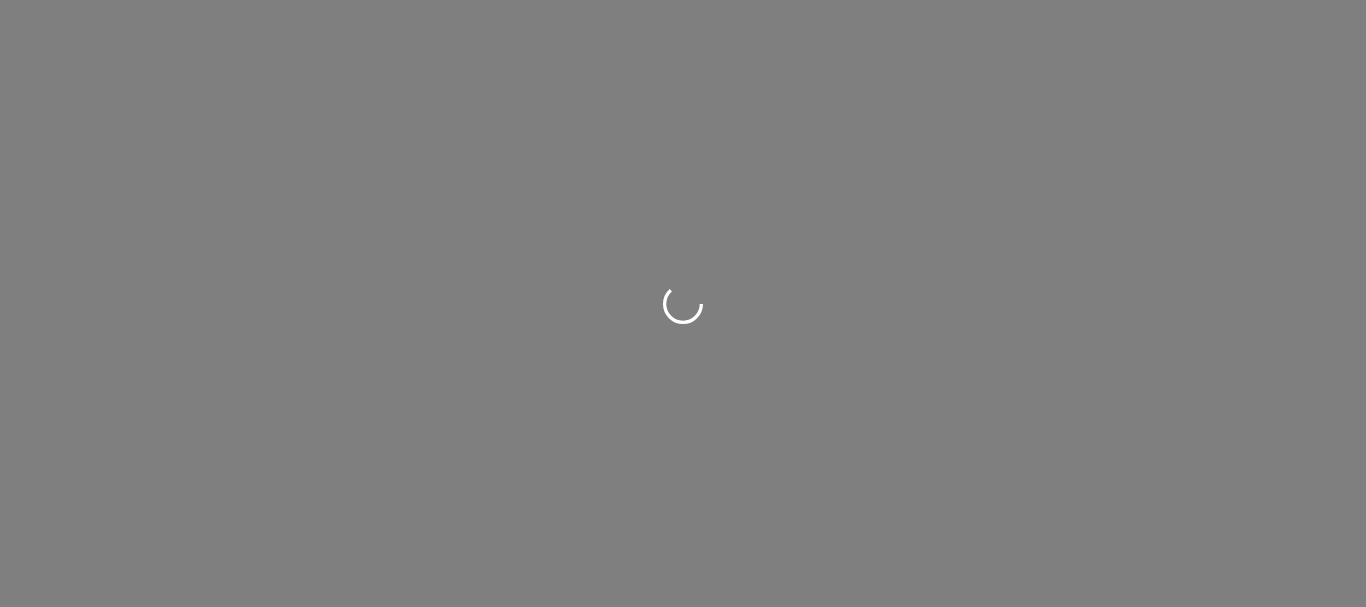 scroll, scrollTop: 0, scrollLeft: 0, axis: both 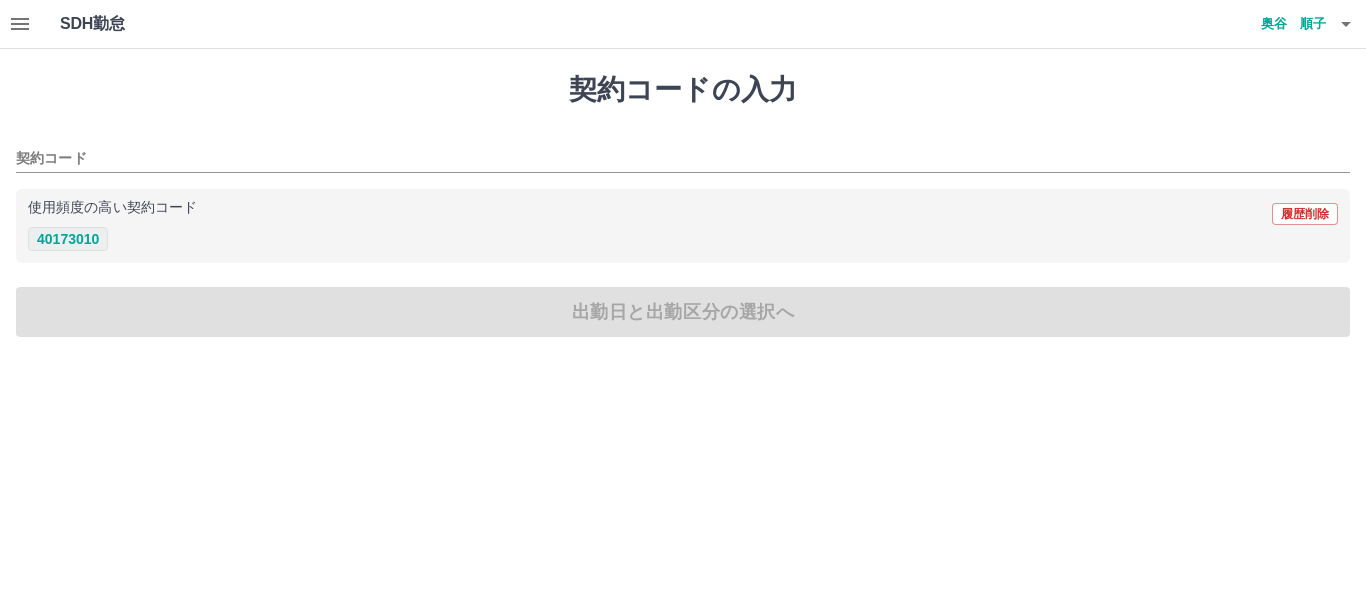 click on "40173010" at bounding box center (68, 239) 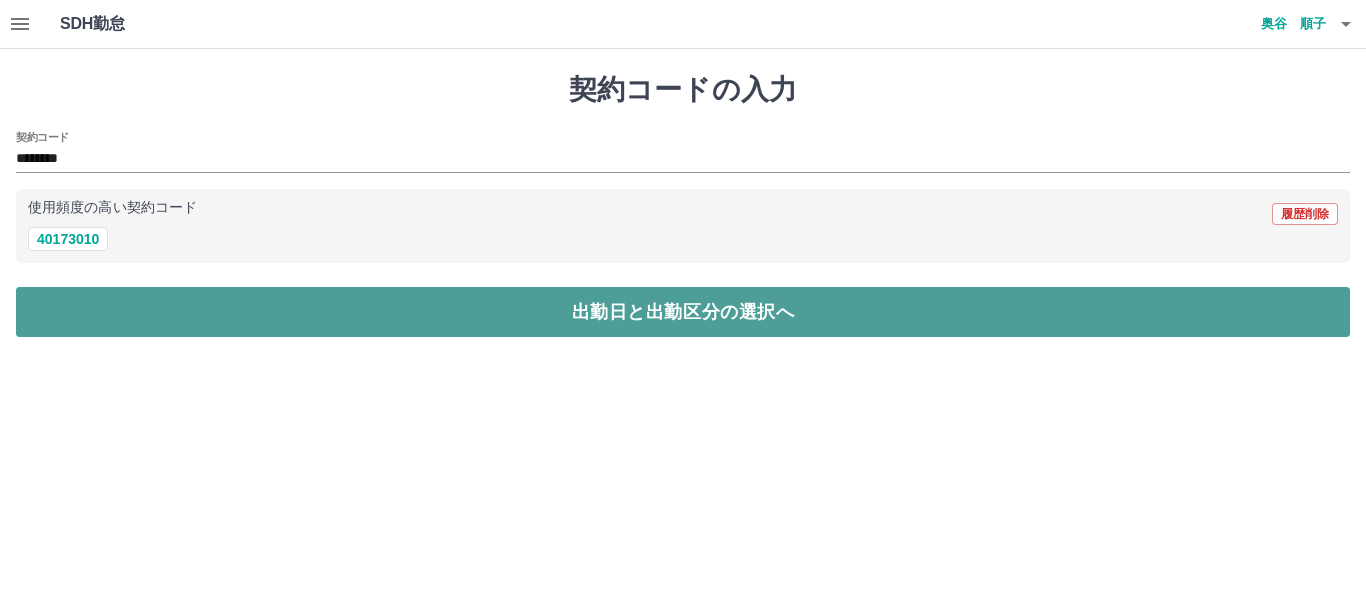 click on "出勤日と出勤区分の選択へ" at bounding box center [683, 312] 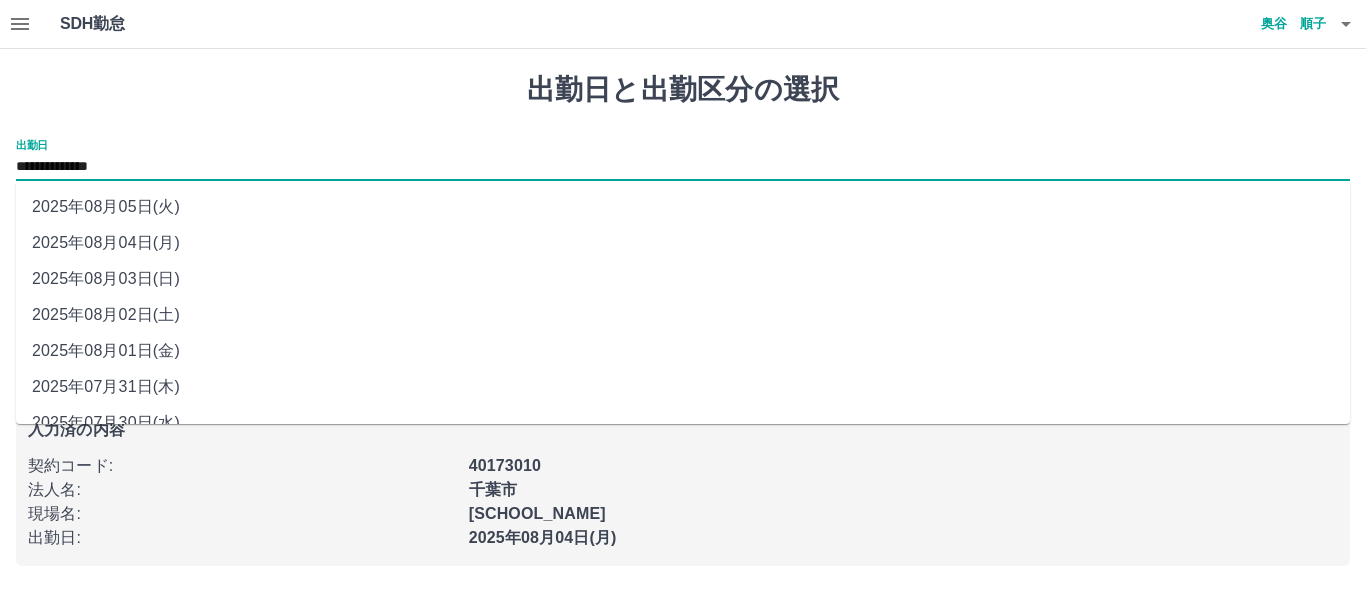 click on "**********" at bounding box center [683, 167] 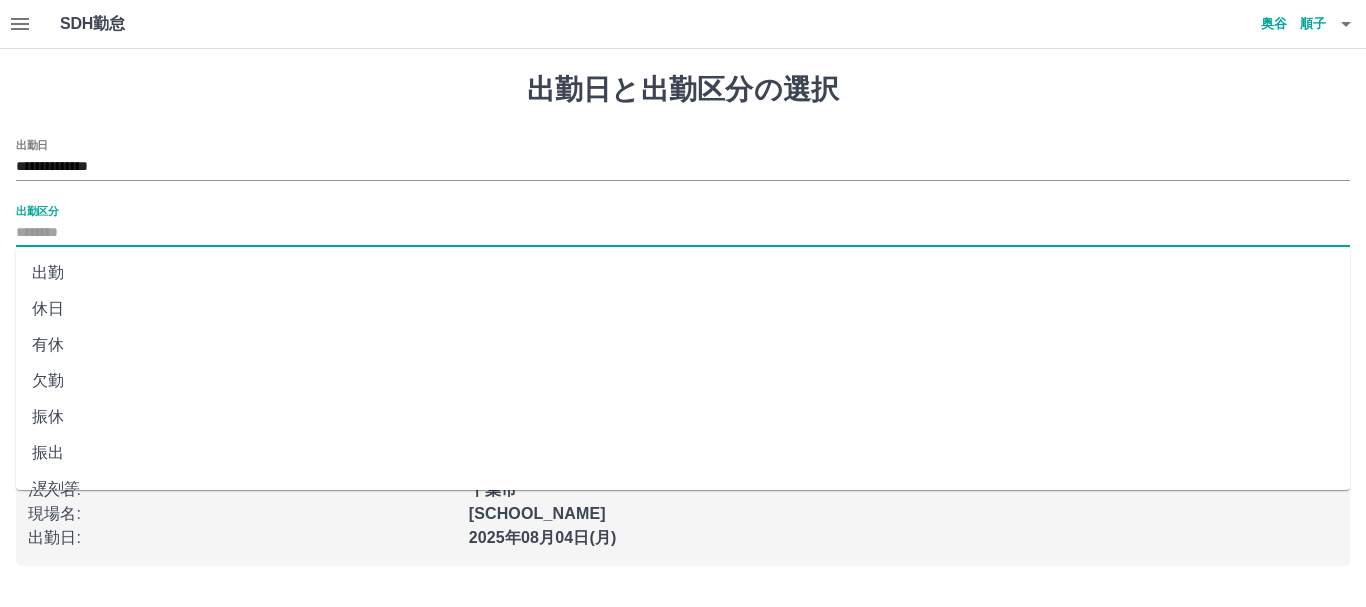 click on "出勤区分" at bounding box center [683, 233] 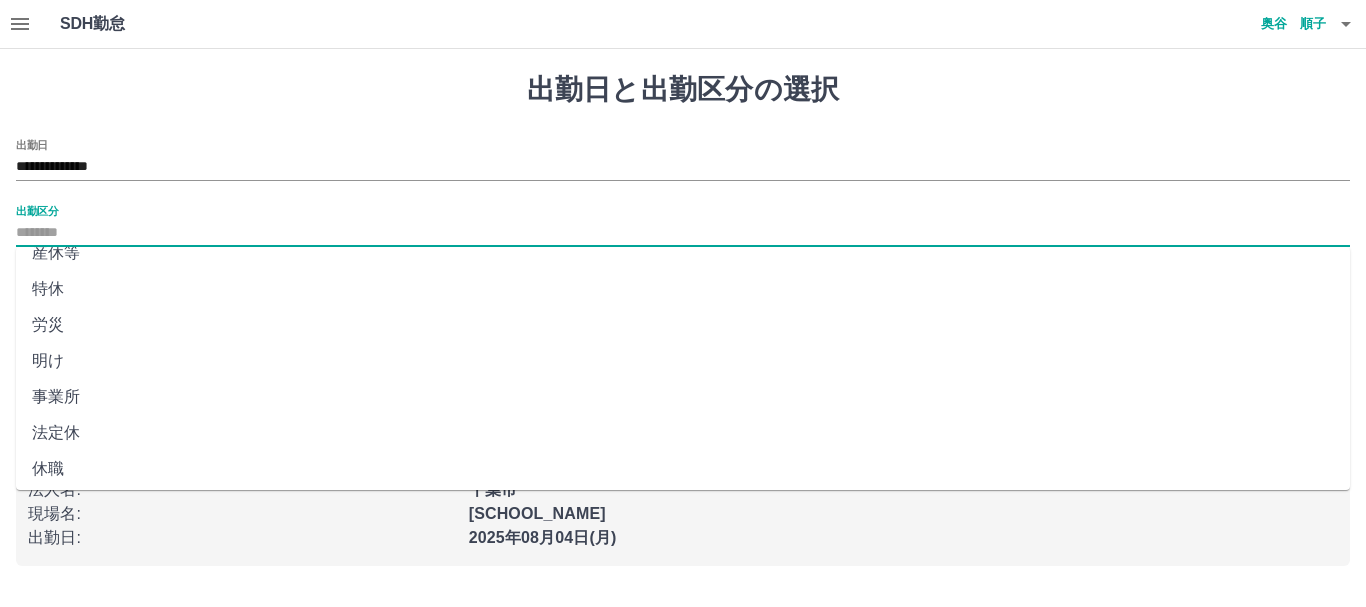 scroll, scrollTop: 421, scrollLeft: 0, axis: vertical 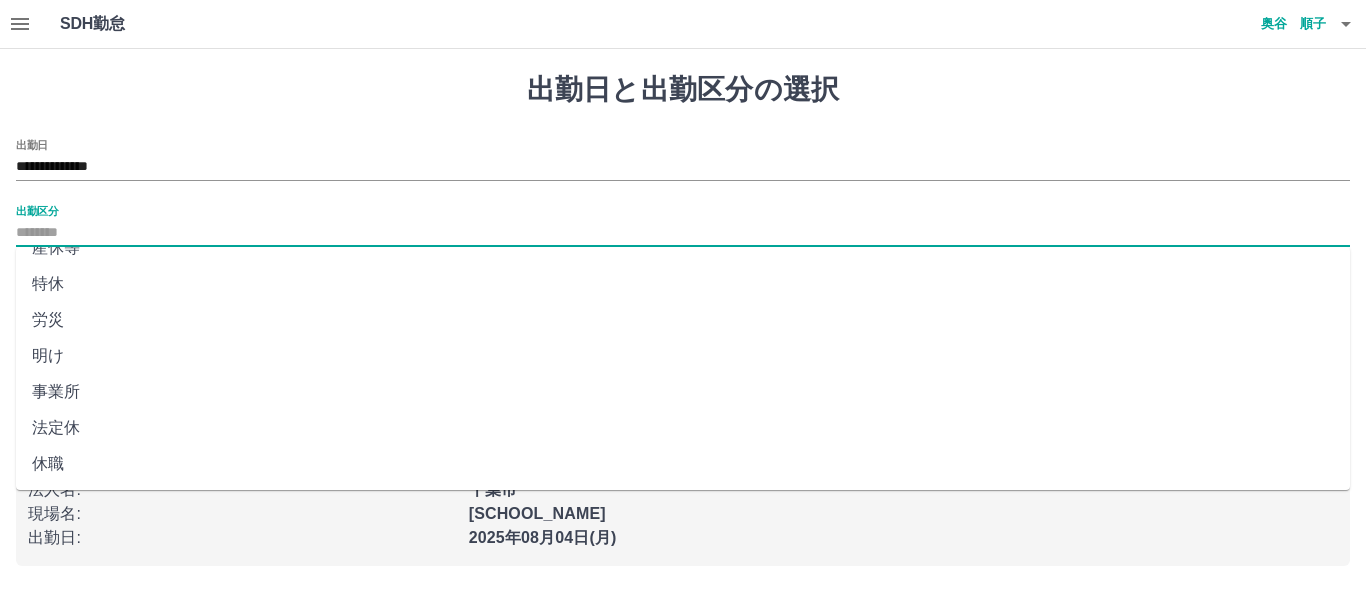 click on "法定休" at bounding box center (683, 428) 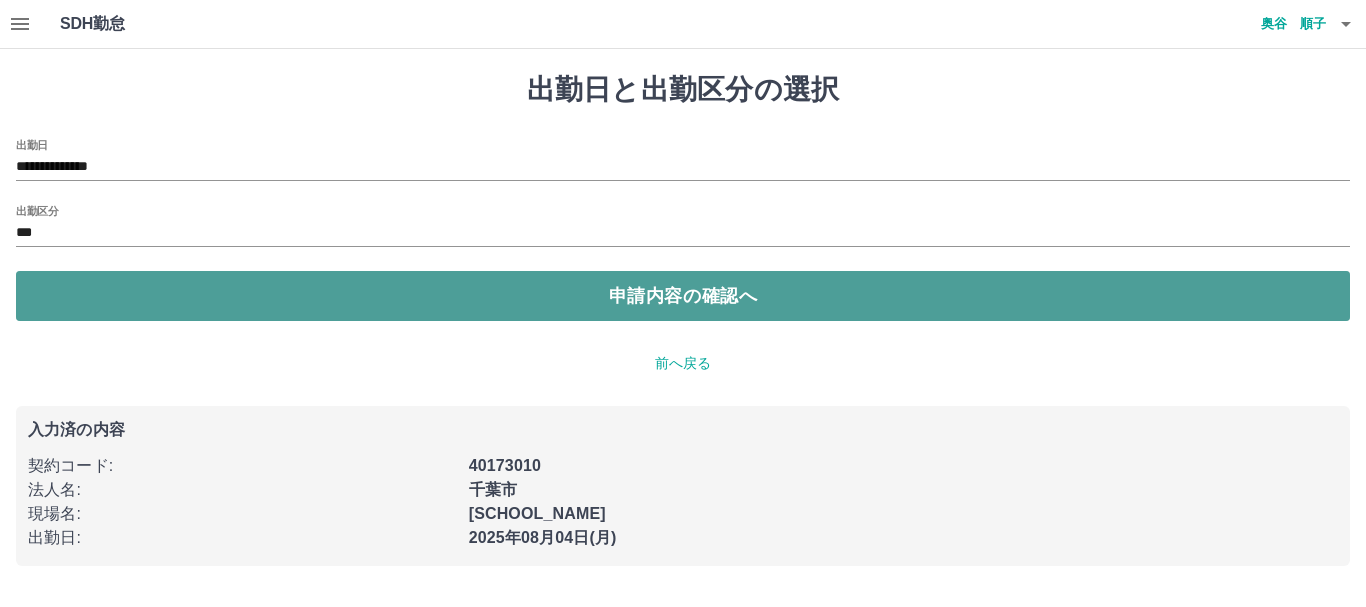 click on "申請内容の確認へ" at bounding box center (683, 296) 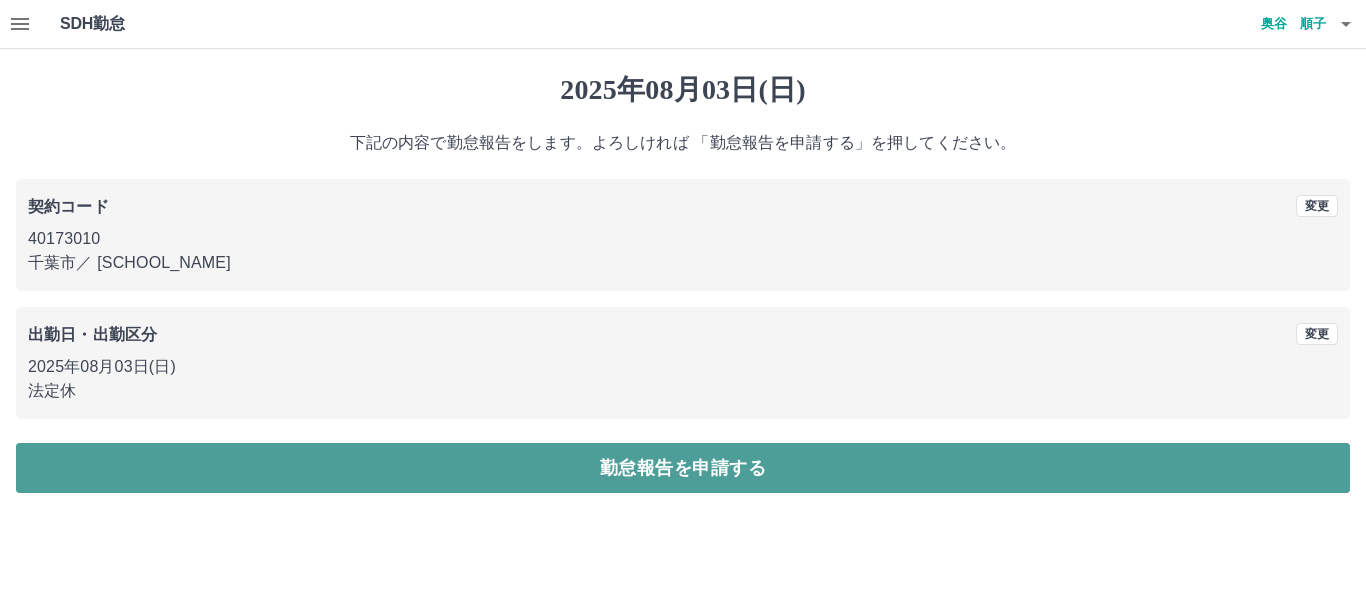click on "勤怠報告を申請する" at bounding box center [683, 468] 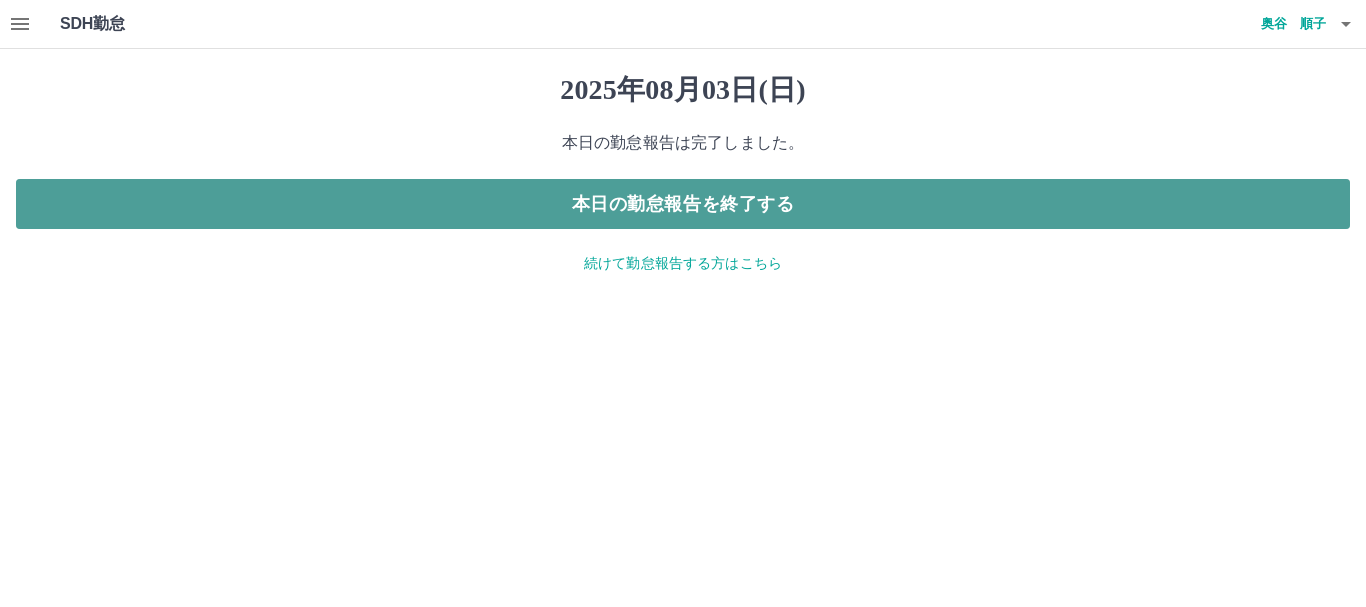click on "本日の勤怠報告を終了する" at bounding box center [683, 204] 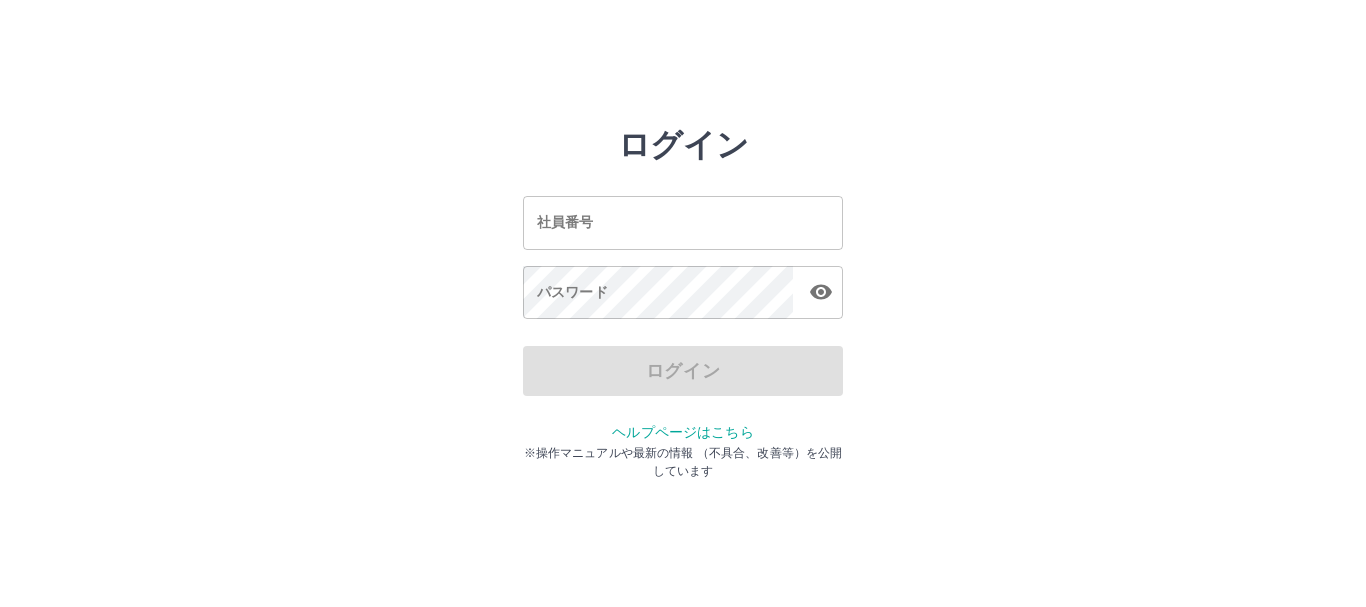 scroll, scrollTop: 0, scrollLeft: 0, axis: both 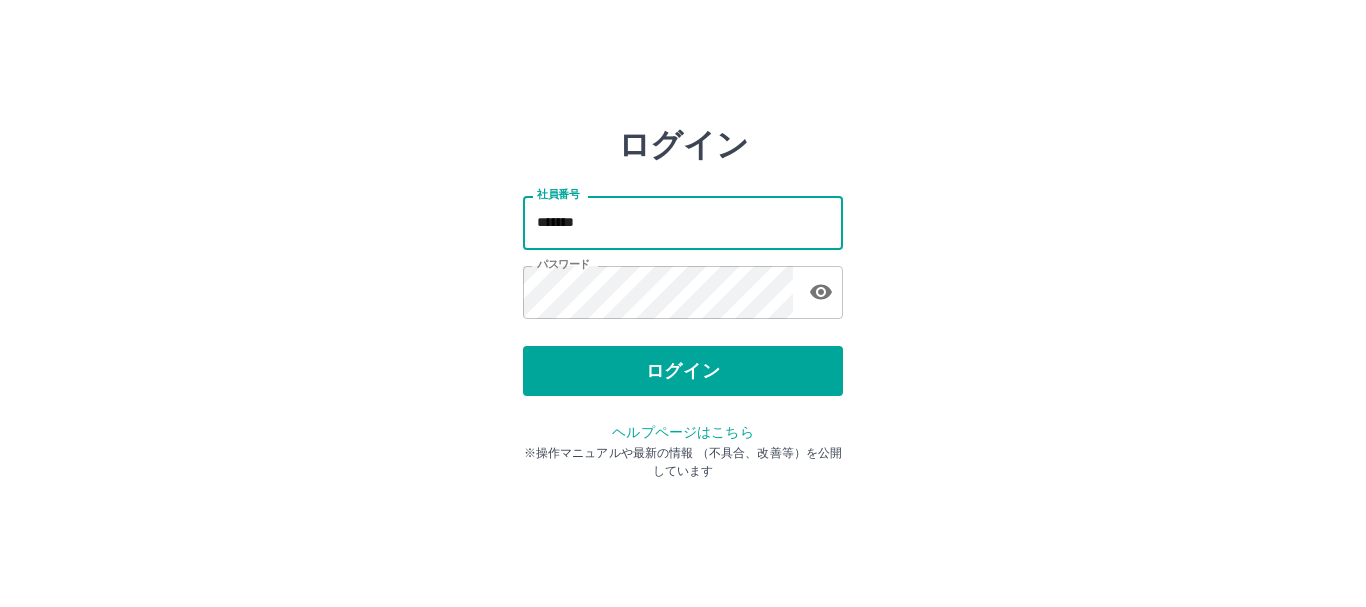 click on "*******" at bounding box center [683, 222] 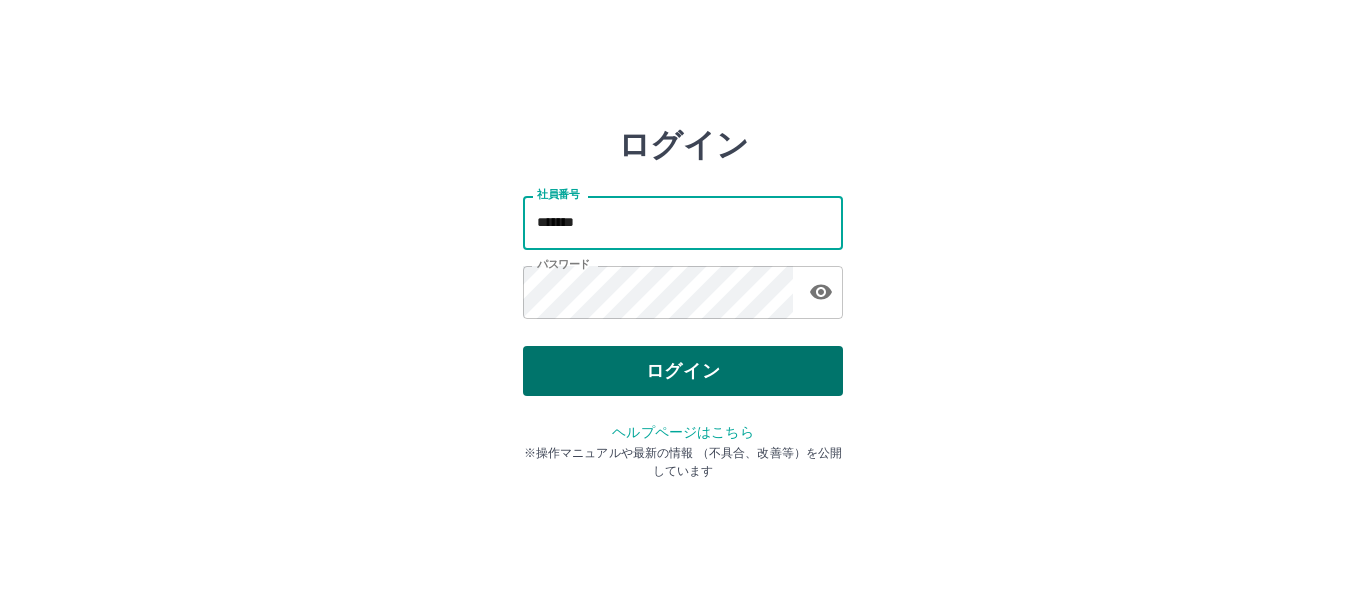 type on "*******" 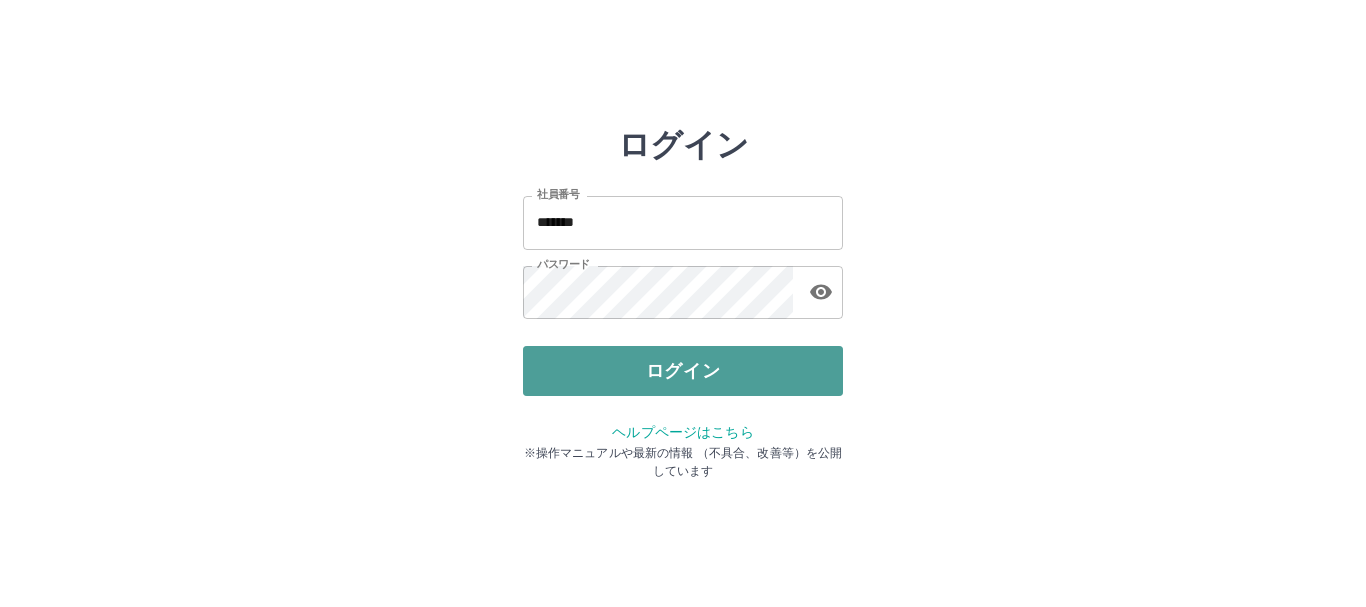 click on "ログイン" at bounding box center (683, 371) 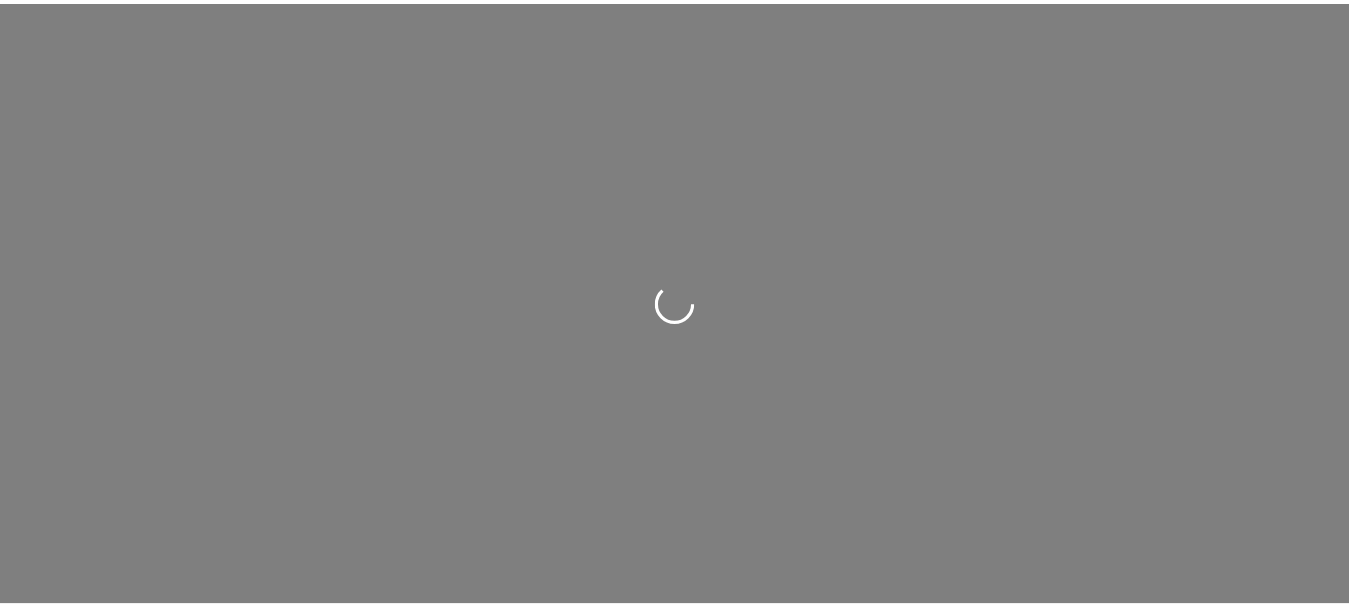 scroll, scrollTop: 0, scrollLeft: 0, axis: both 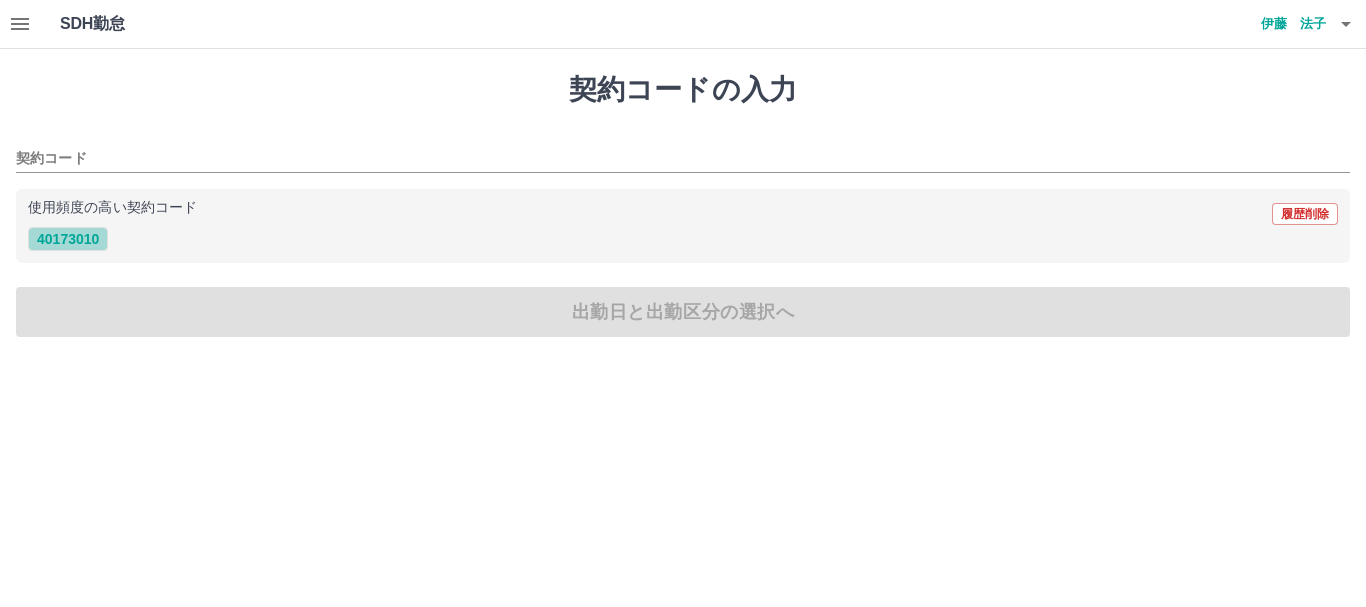 click on "40173010" at bounding box center (68, 239) 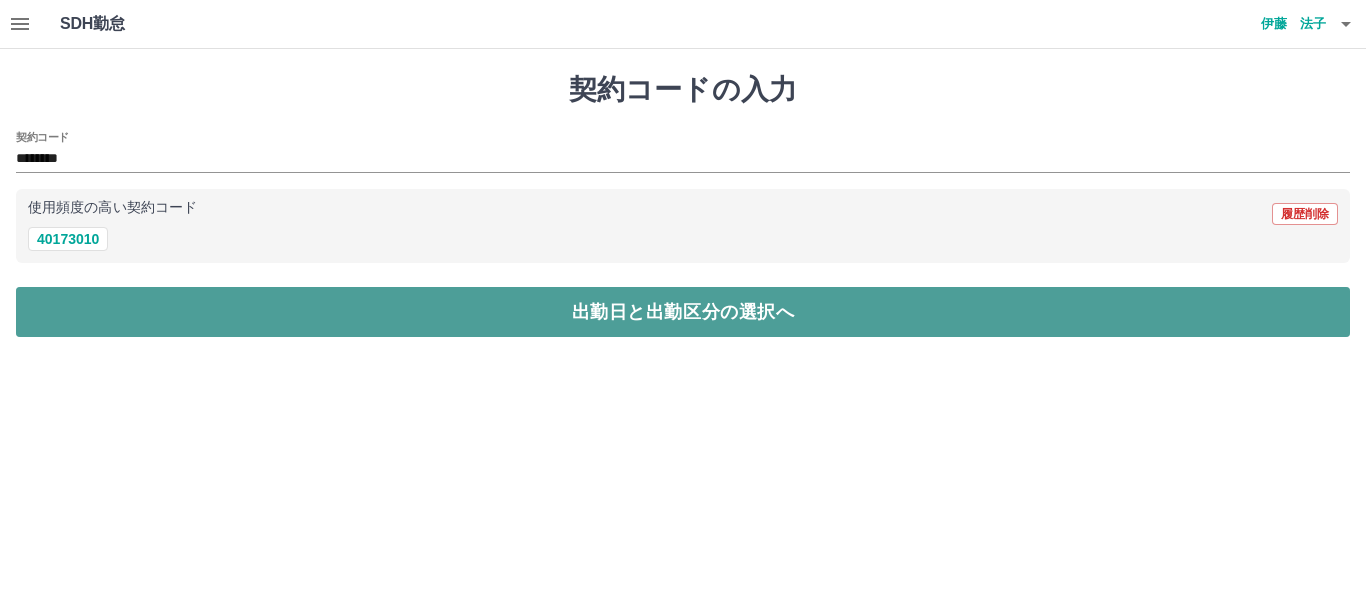 click on "出勤日と出勤区分の選択へ" at bounding box center (683, 312) 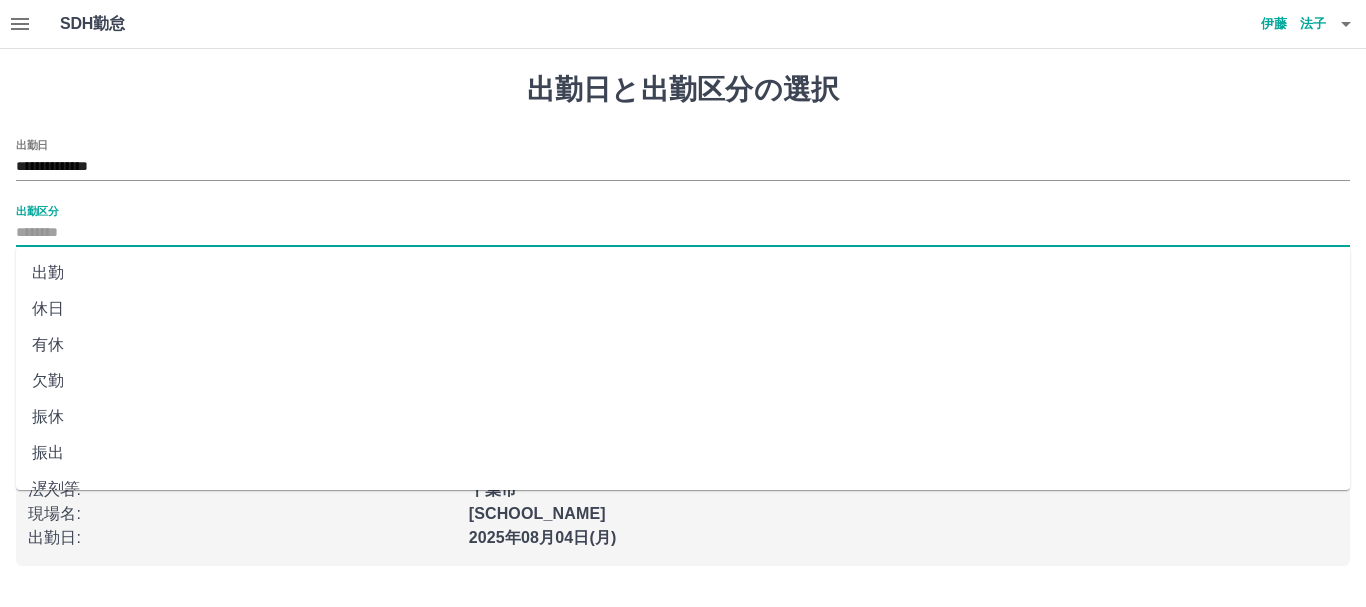 click on "出勤区分" at bounding box center (683, 233) 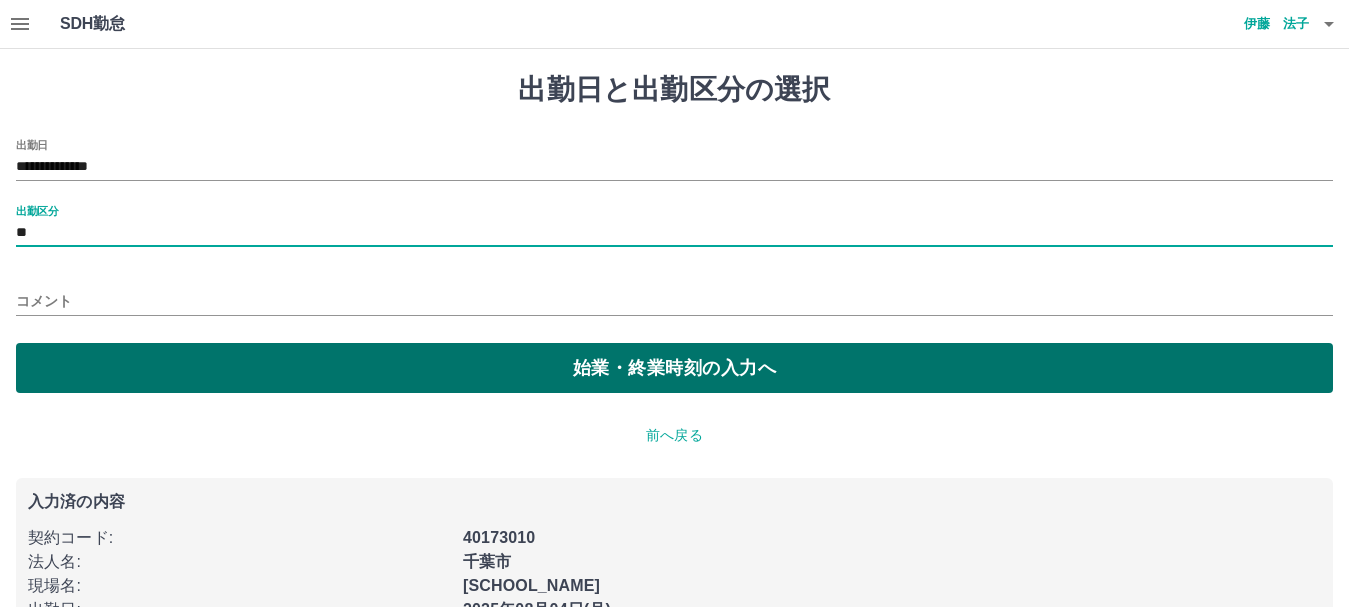 click on "始業・終業時刻の入力へ" at bounding box center (674, 368) 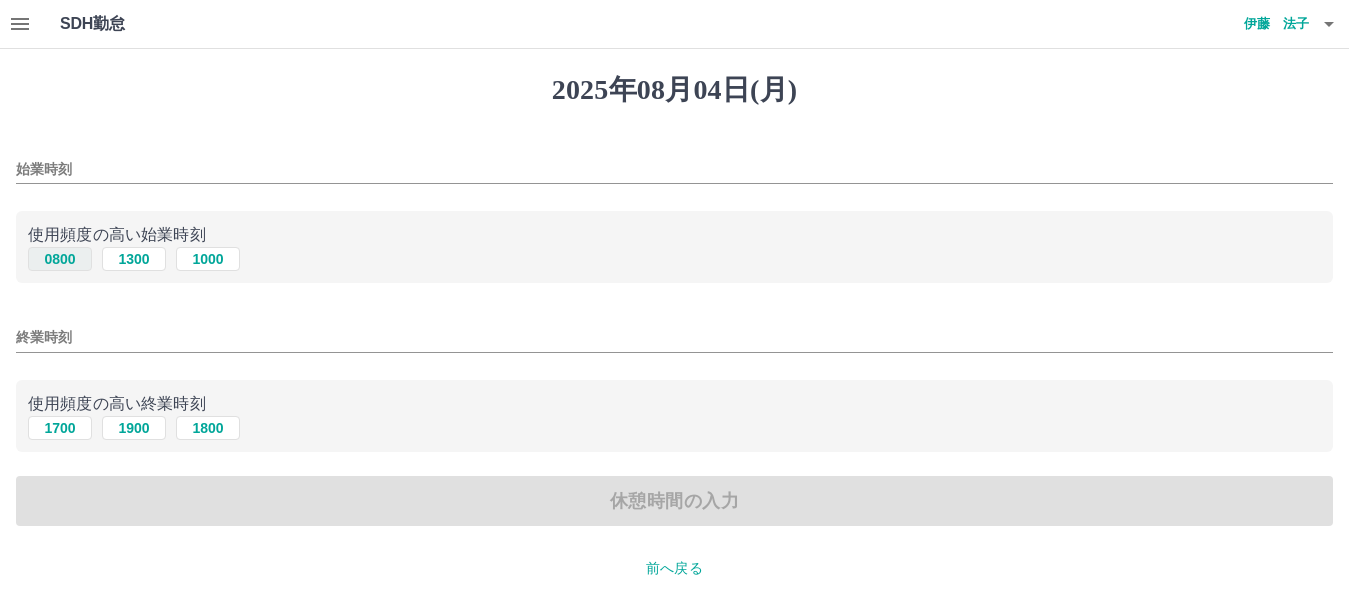 click on "0800" at bounding box center (60, 259) 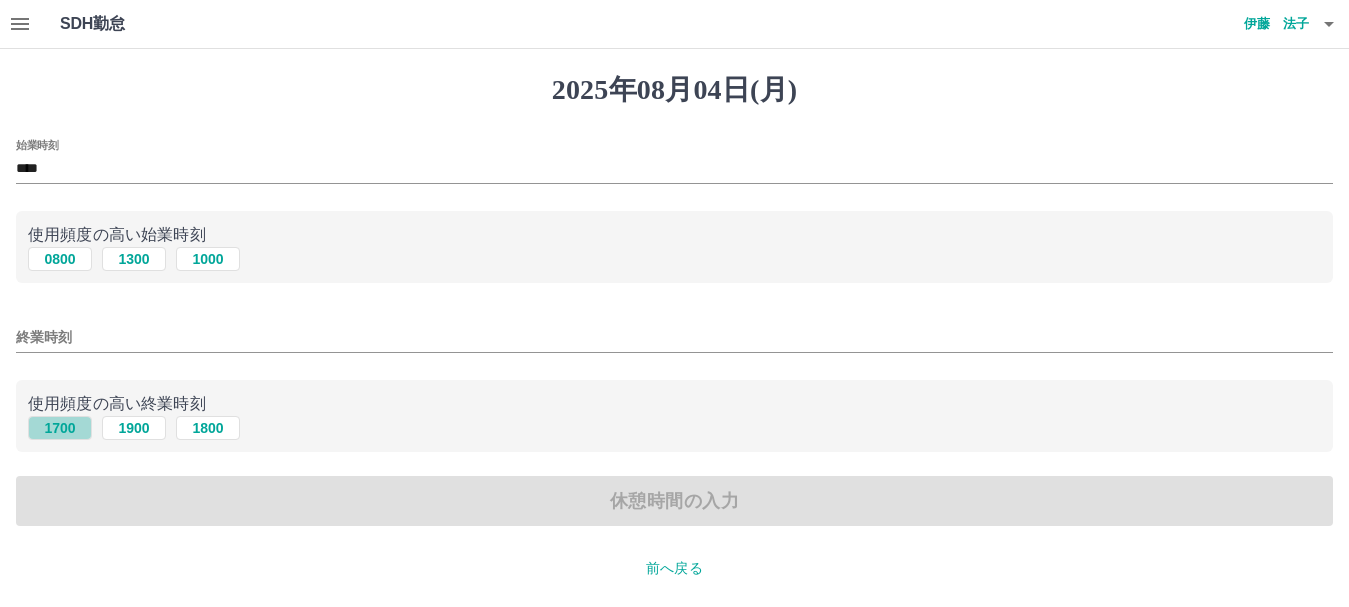 click on "1700" at bounding box center (60, 428) 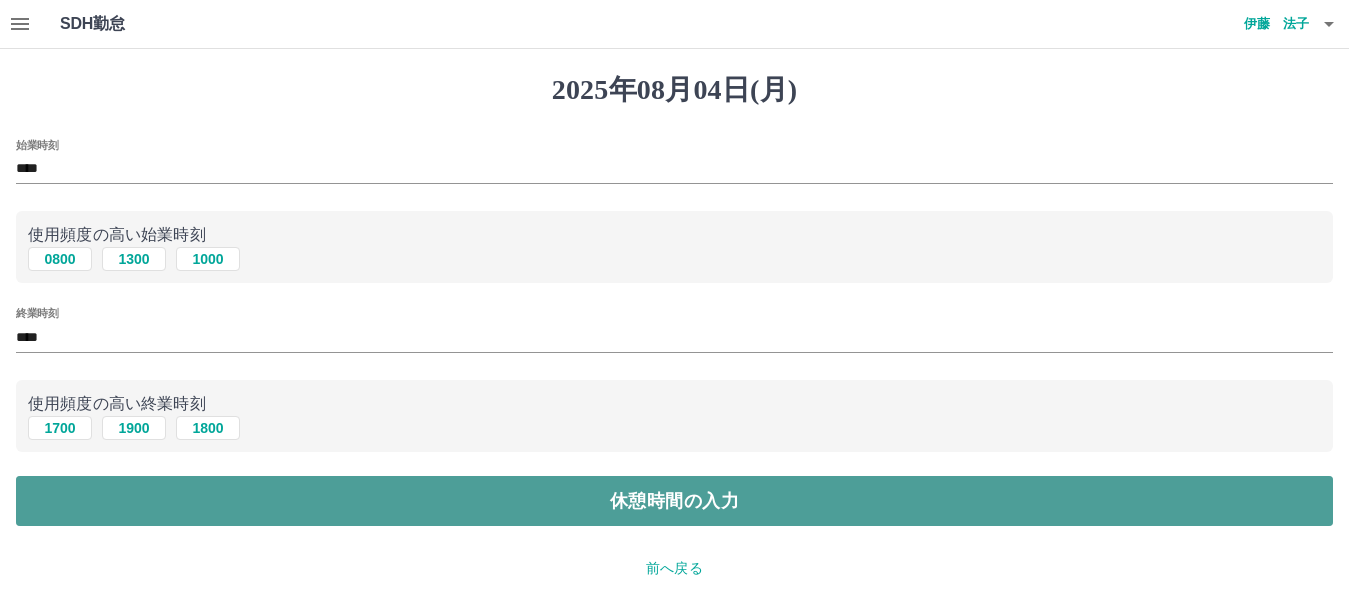 click on "休憩時間の入力" at bounding box center (674, 501) 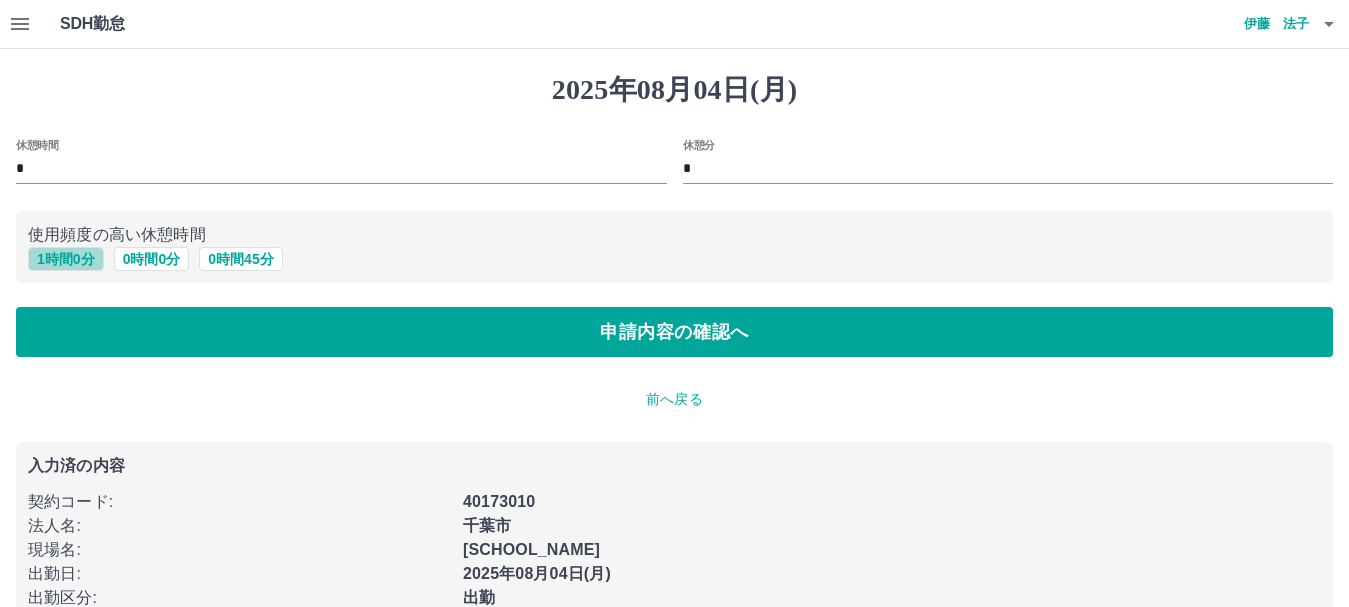 click on "1 時間 0 分" at bounding box center [66, 259] 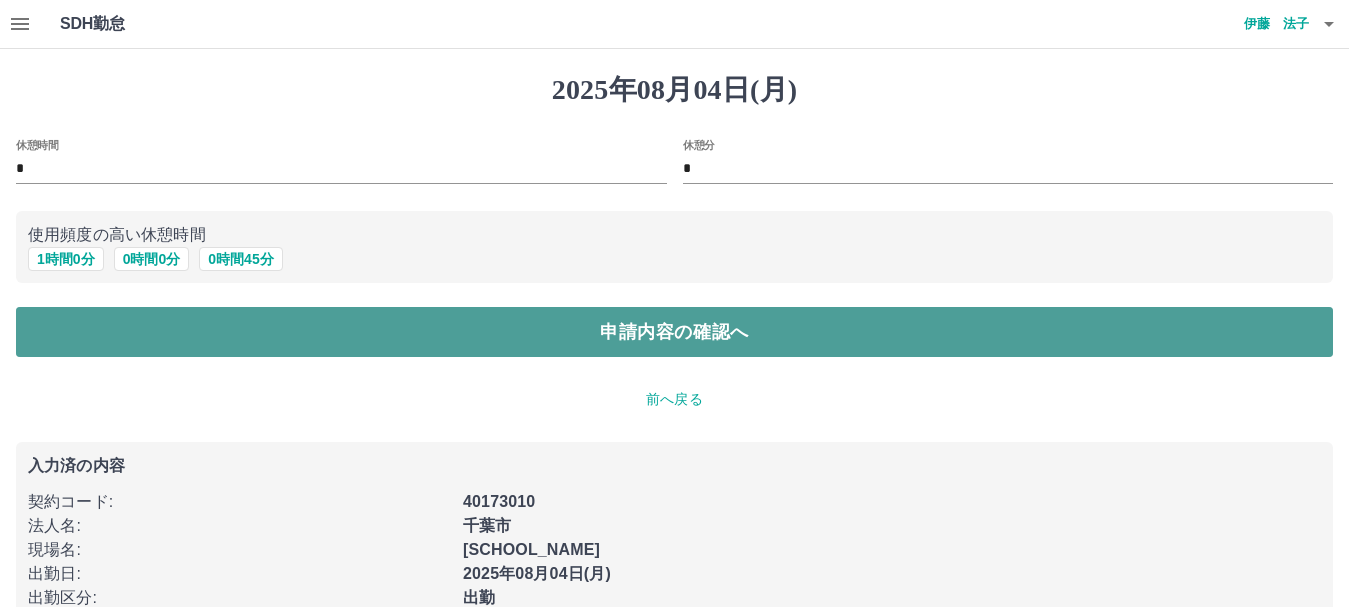 click on "申請内容の確認へ" at bounding box center (674, 332) 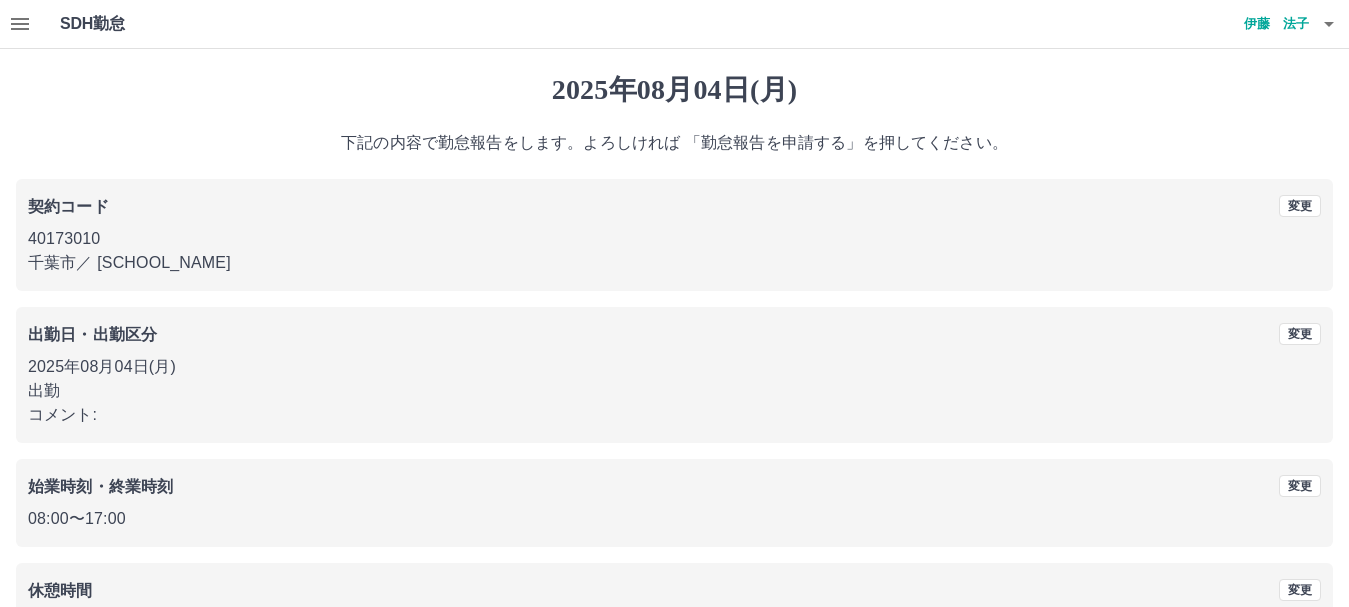 scroll, scrollTop: 142, scrollLeft: 0, axis: vertical 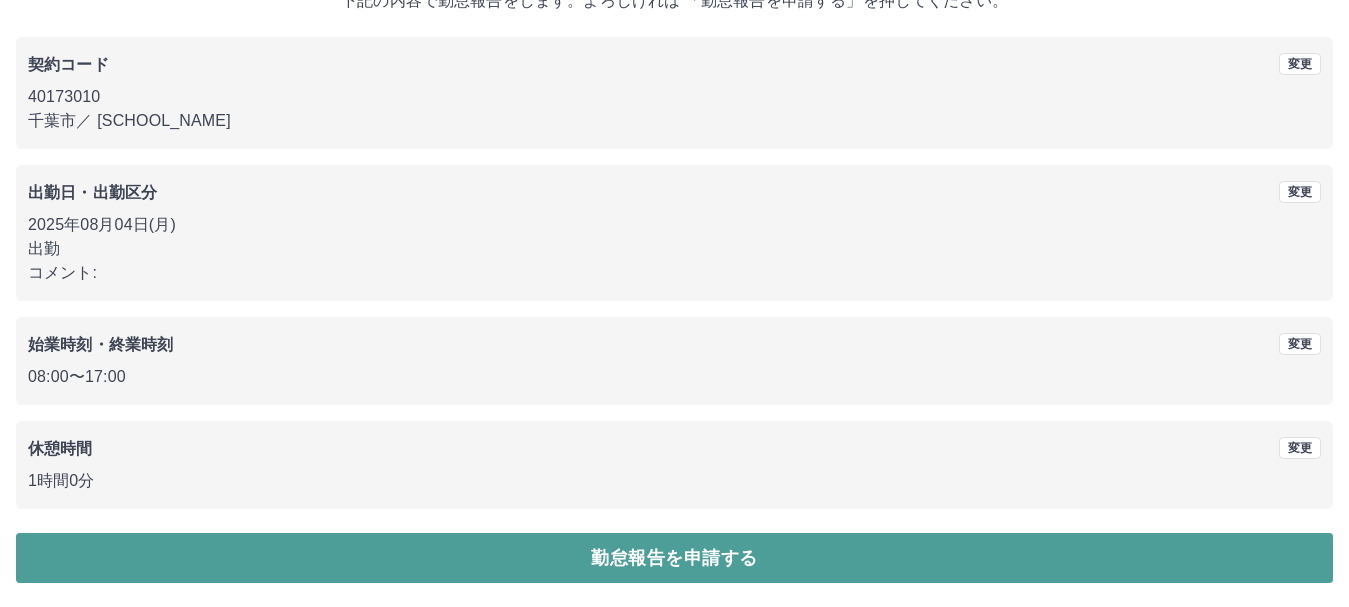 click on "勤怠報告を申請する" at bounding box center [674, 558] 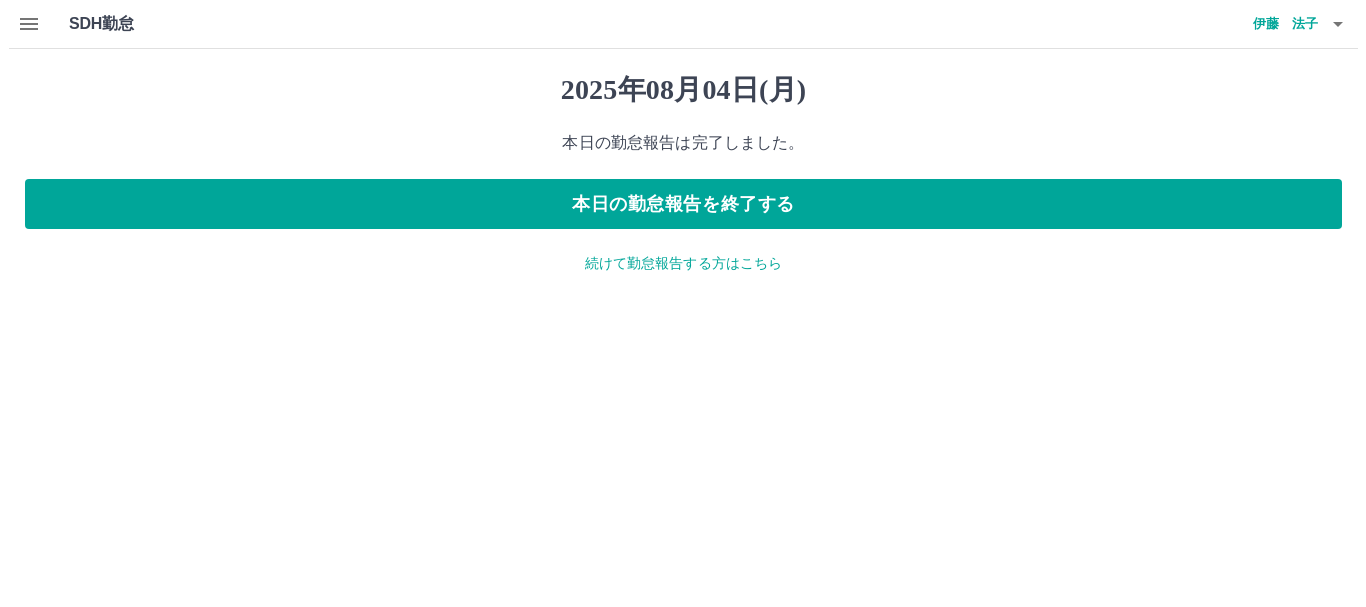 scroll, scrollTop: 0, scrollLeft: 0, axis: both 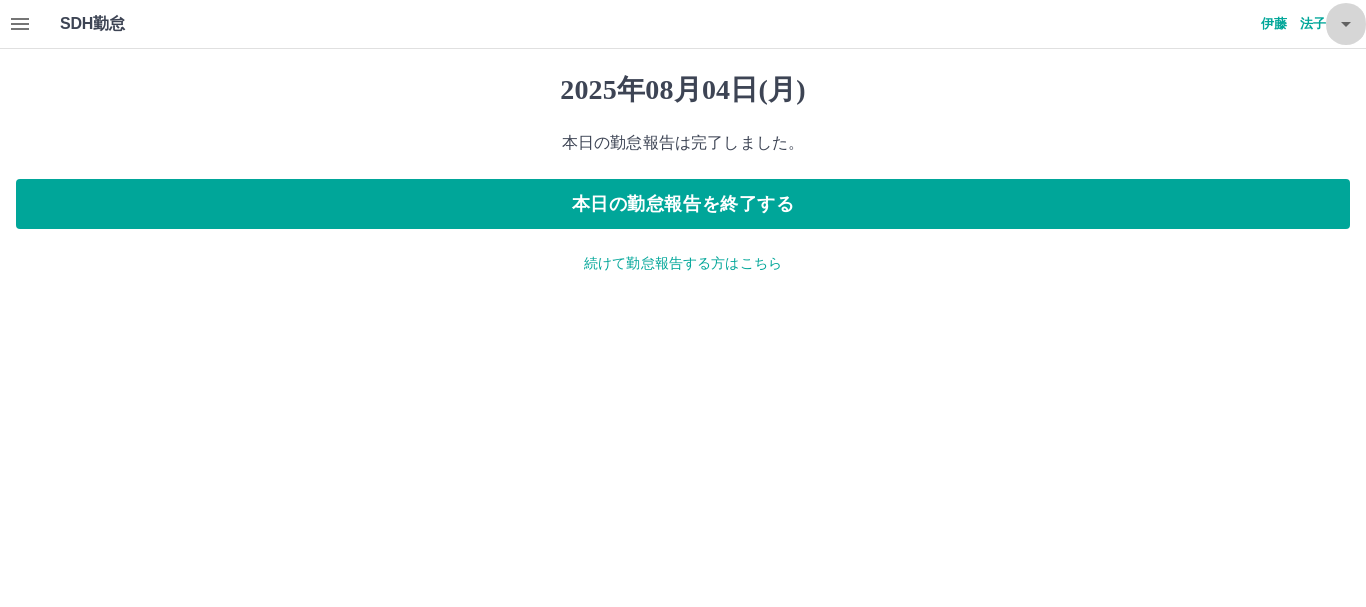 click 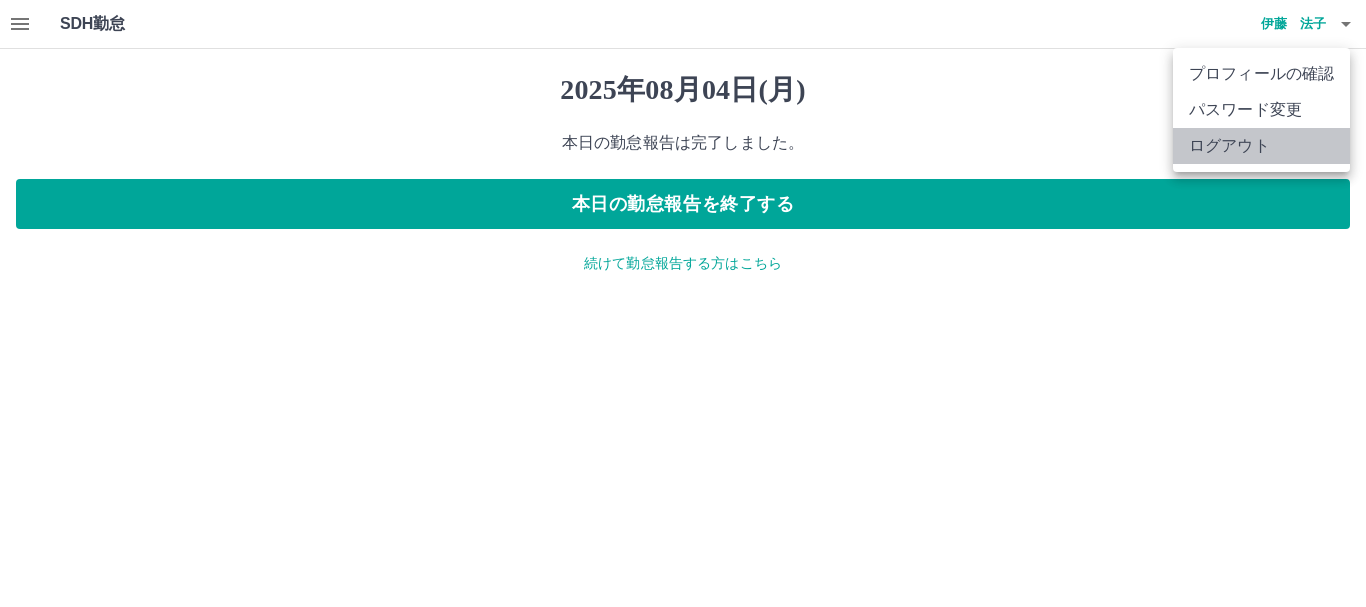 click on "ログアウト" at bounding box center (1261, 146) 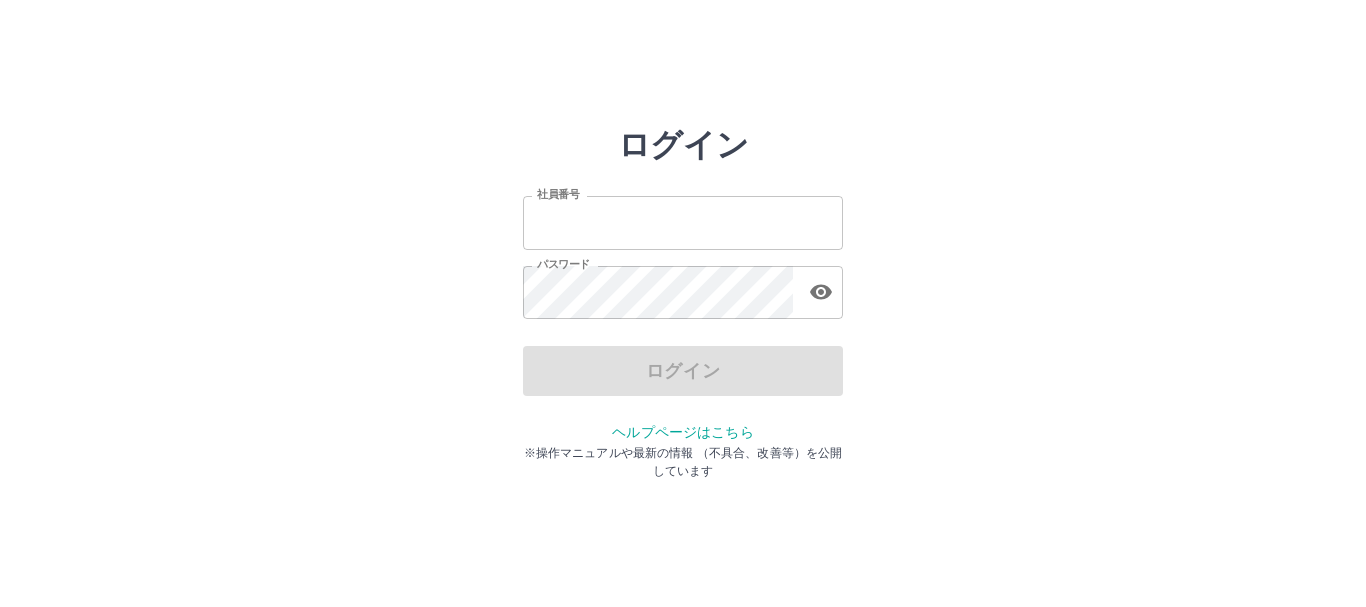 scroll, scrollTop: 0, scrollLeft: 0, axis: both 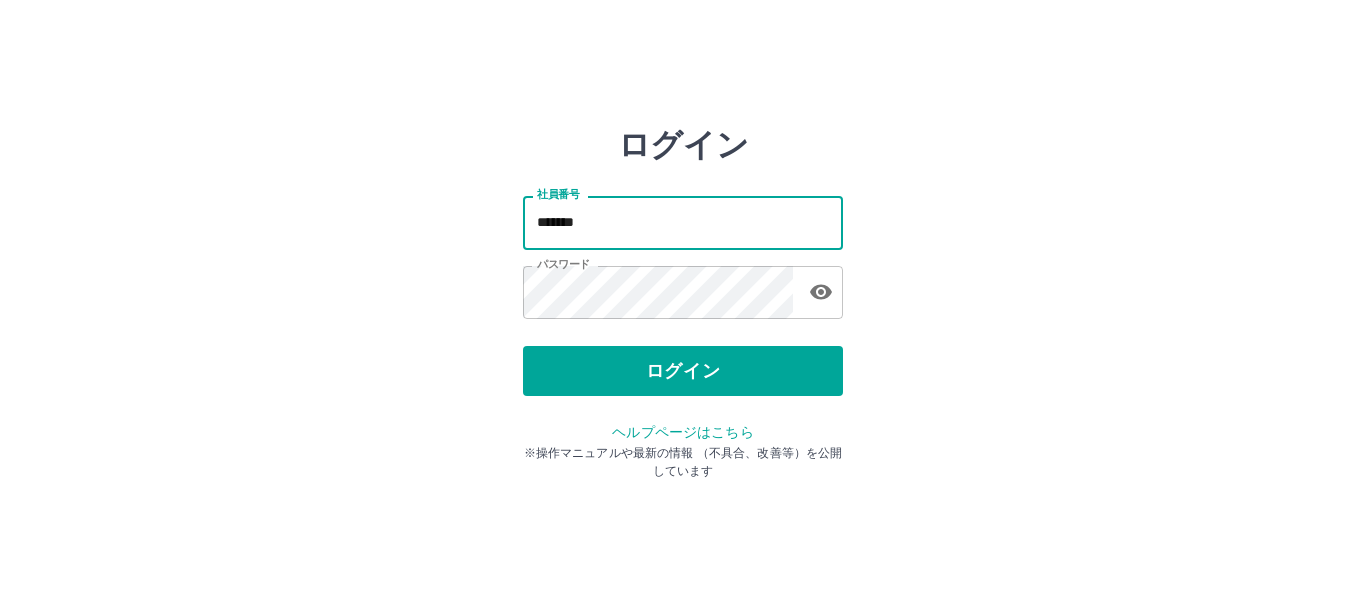 click on "*******" at bounding box center (683, 222) 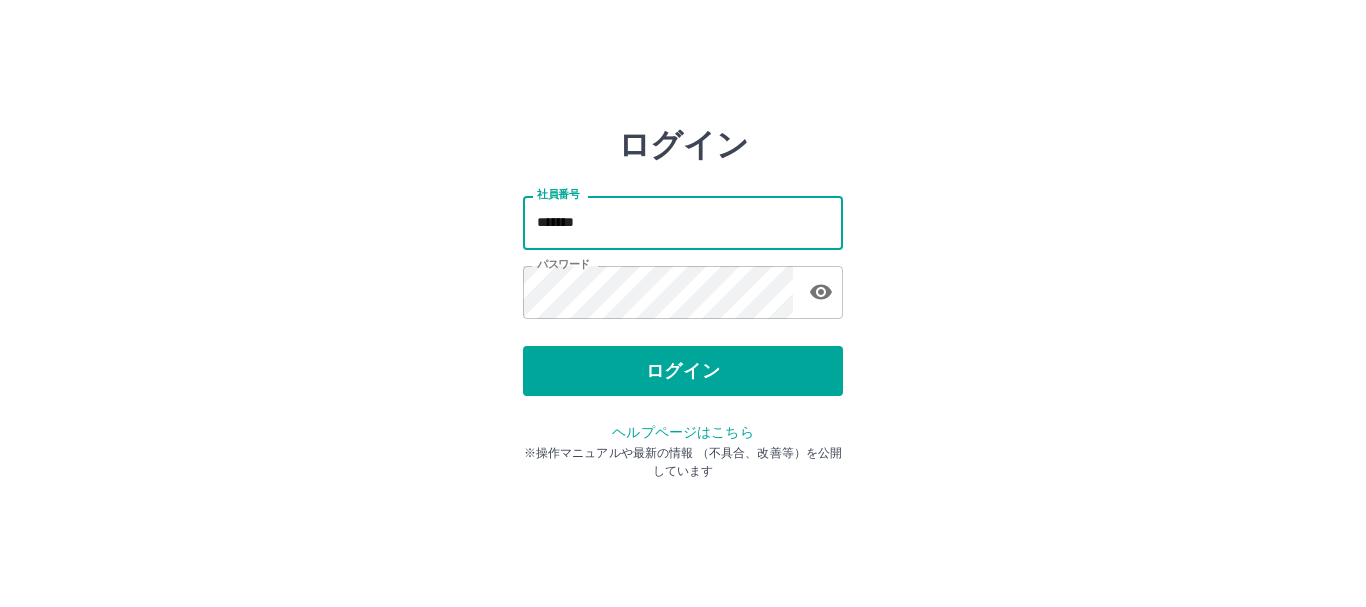 type on "*******" 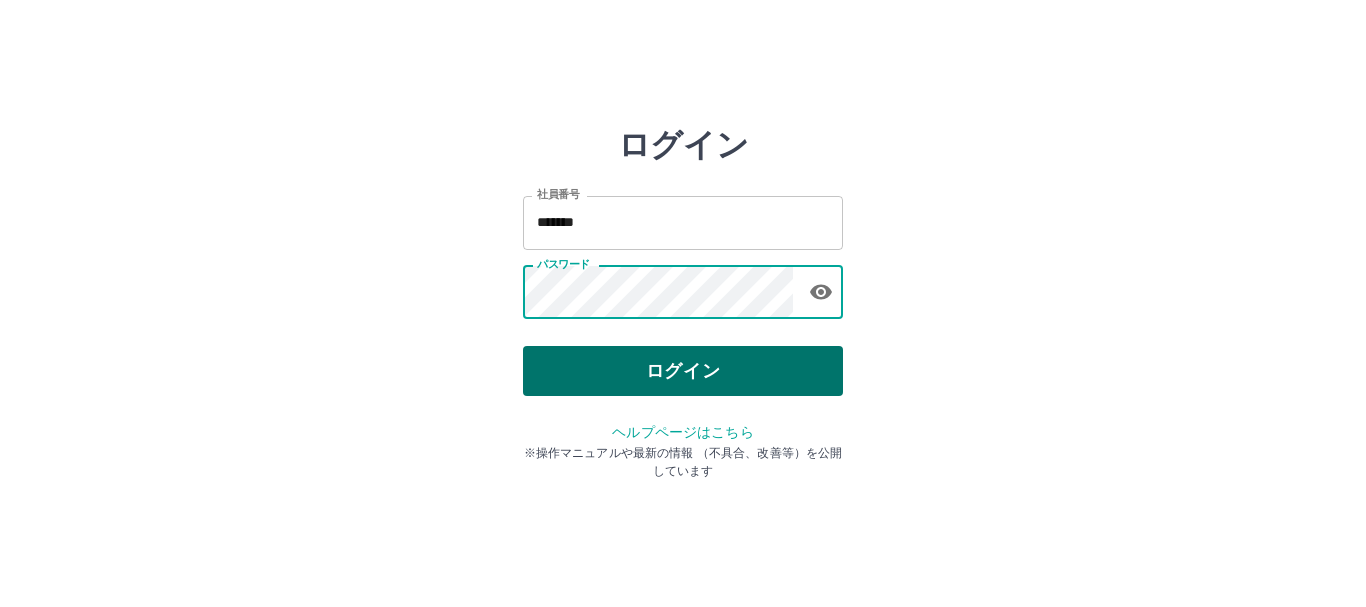 click on "ログイン" at bounding box center [683, 371] 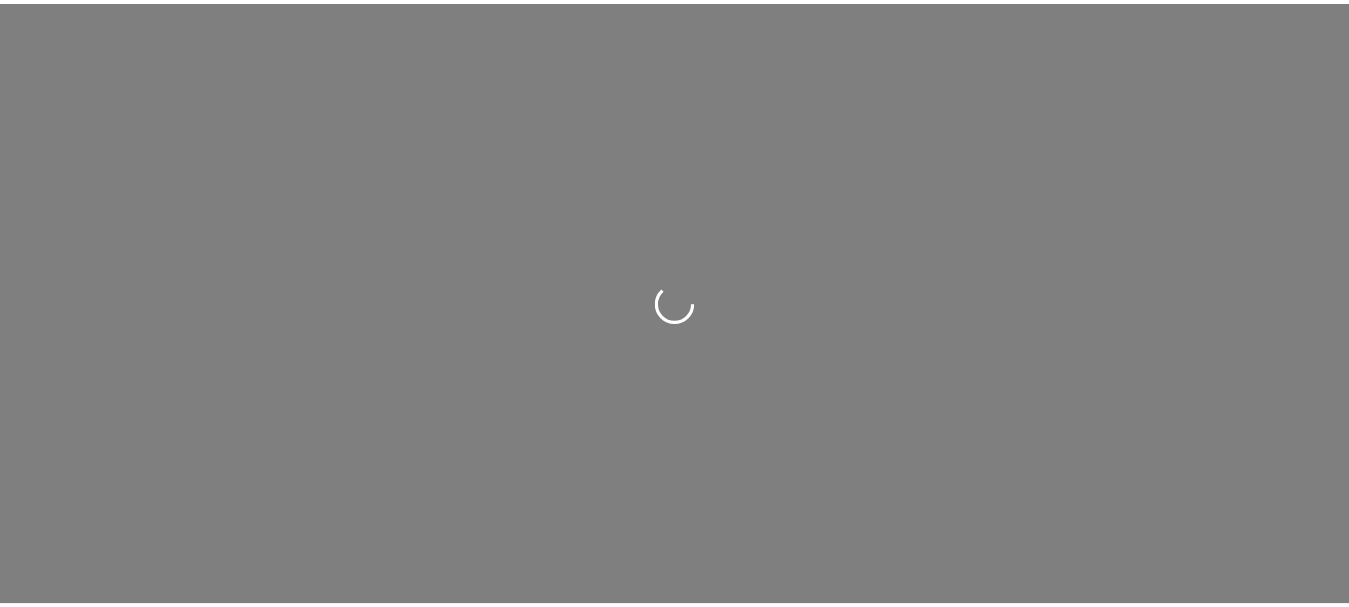 scroll, scrollTop: 0, scrollLeft: 0, axis: both 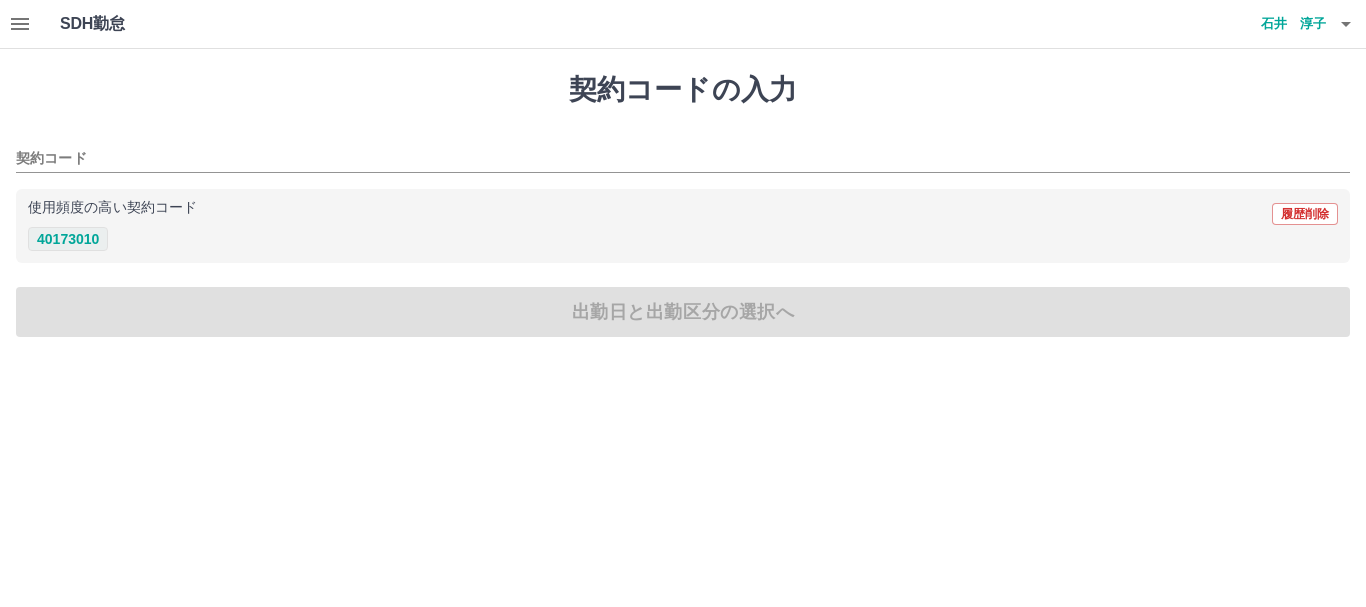 click on "40173010" at bounding box center [68, 239] 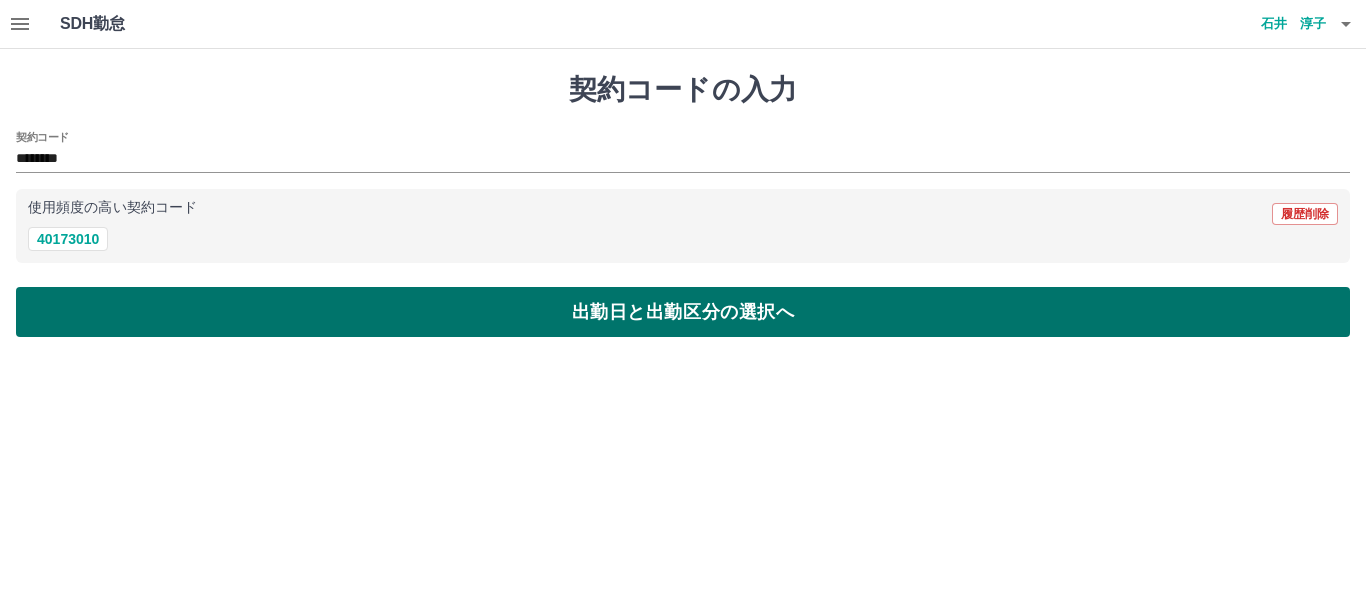 click on "出勤日と出勤区分の選択へ" at bounding box center (683, 312) 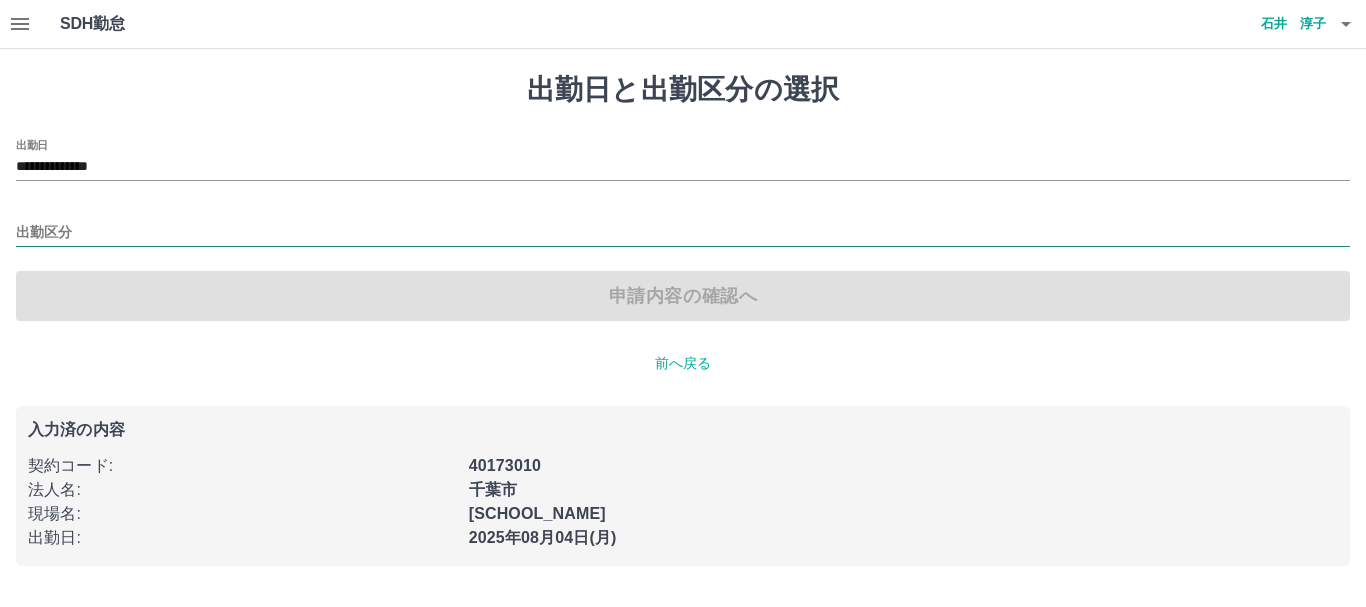 click on "出勤区分" at bounding box center (683, 233) 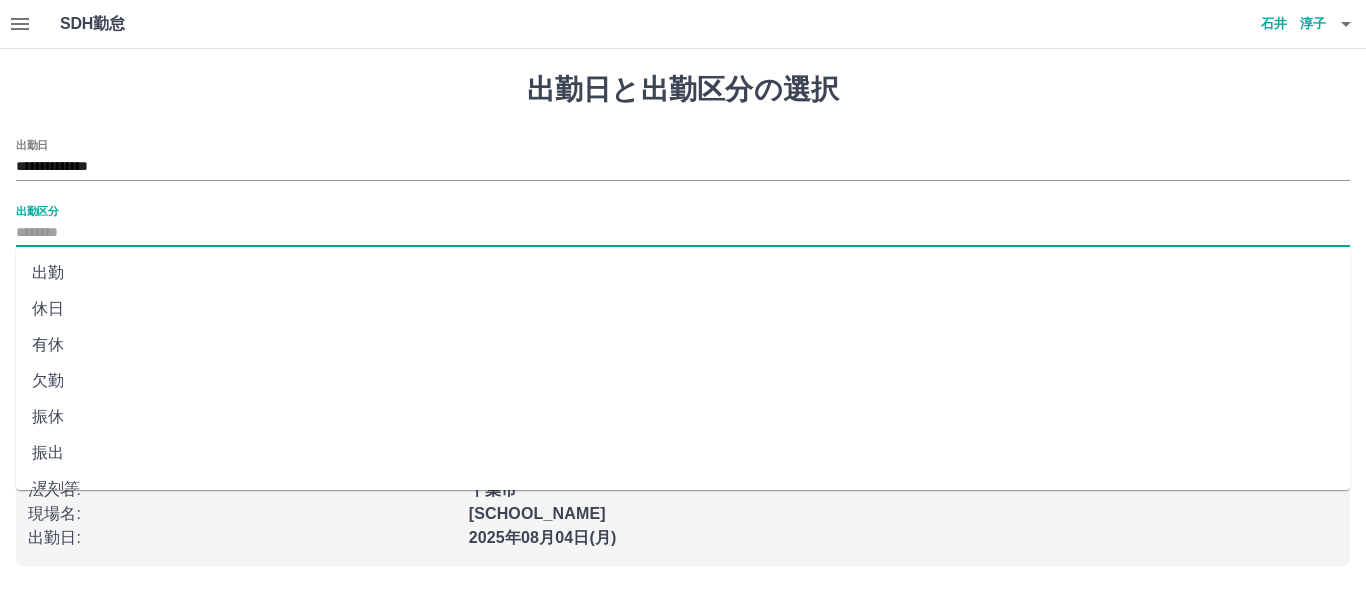 click on "出勤" at bounding box center (683, 273) 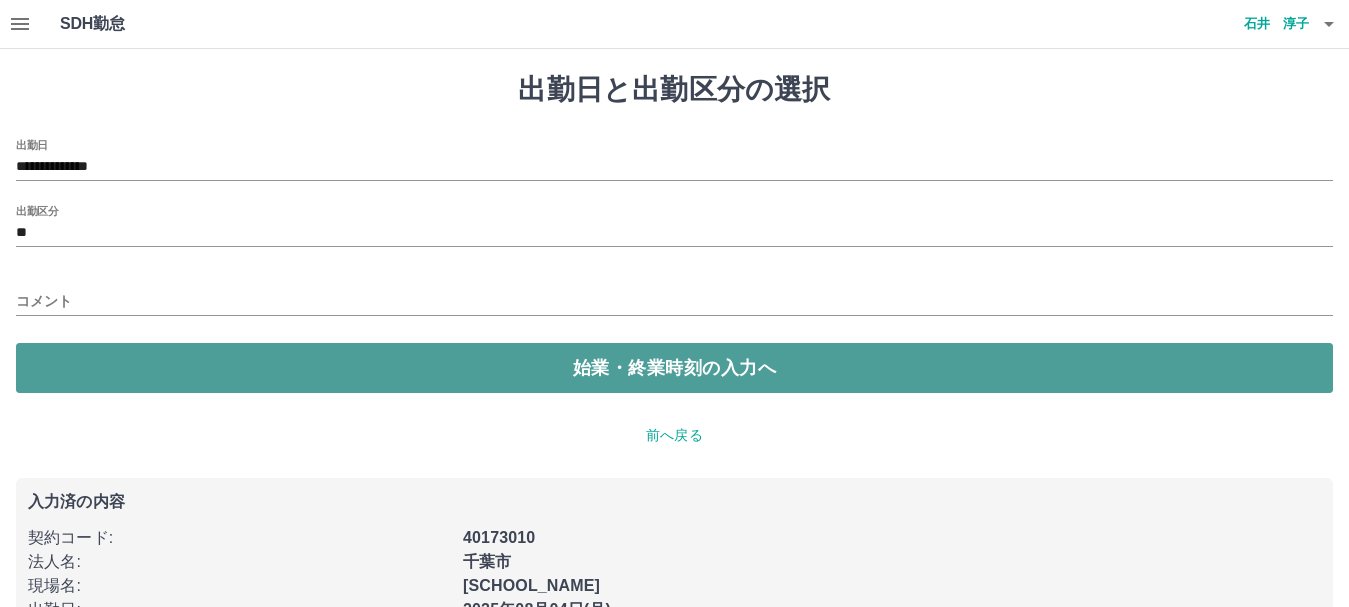 click on "始業・終業時刻の入力へ" at bounding box center [674, 368] 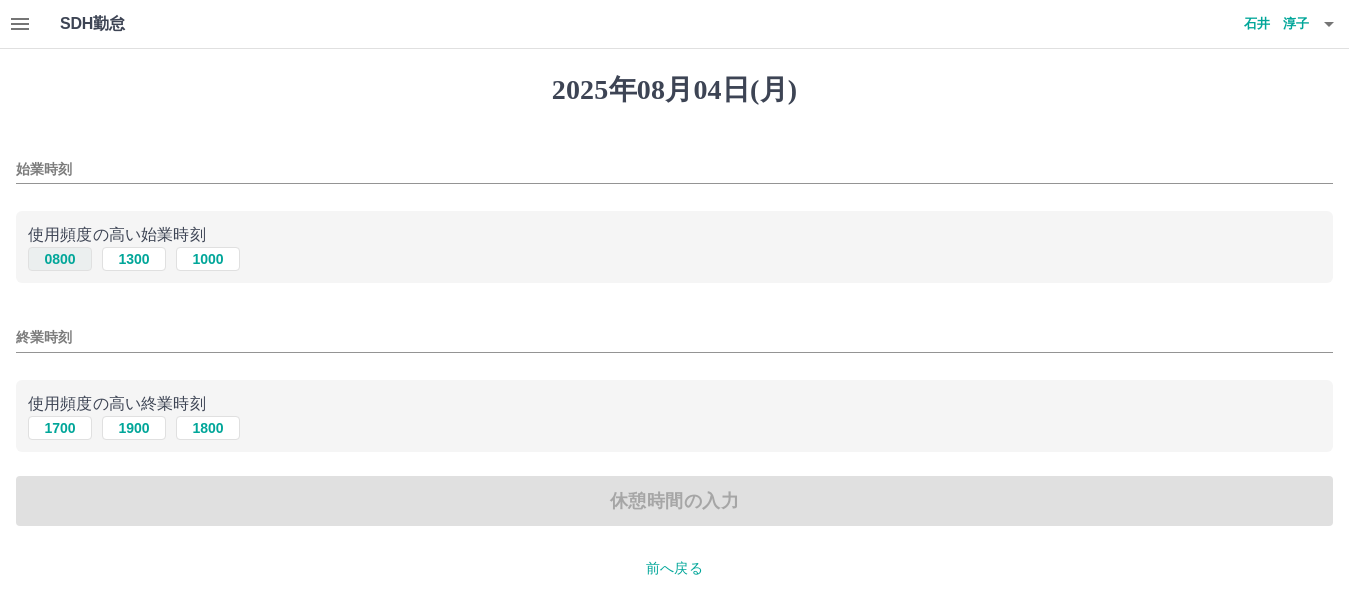 click on "0800" at bounding box center (60, 259) 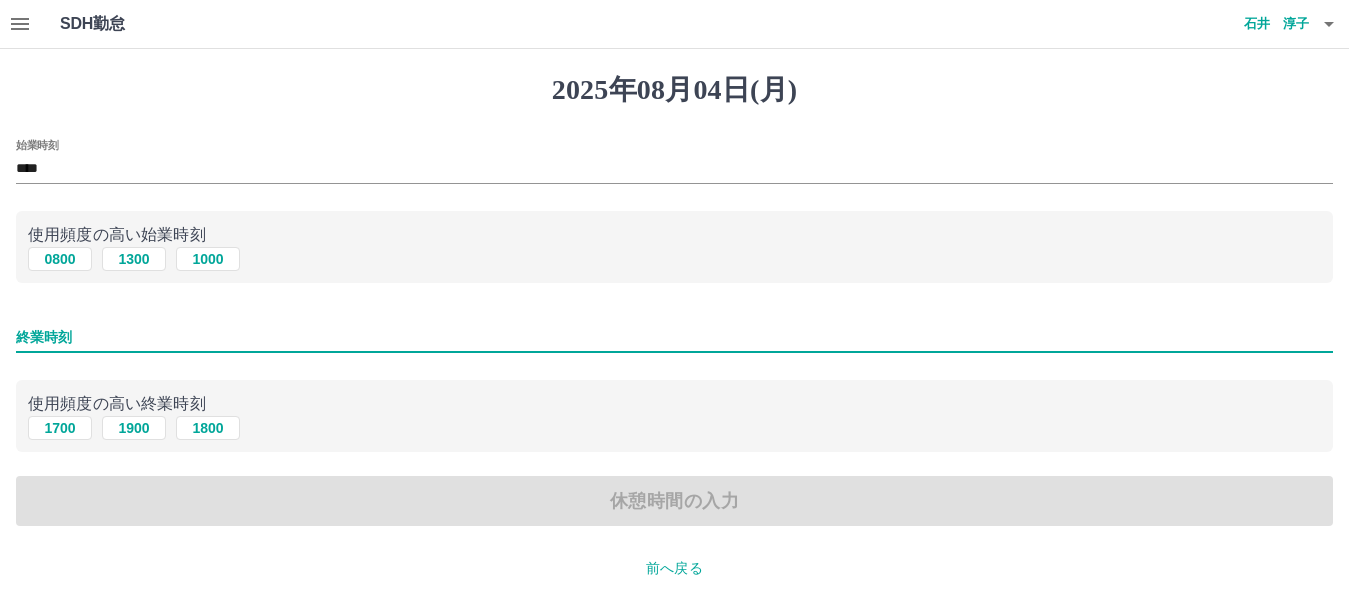 click on "終業時刻" at bounding box center [674, 337] 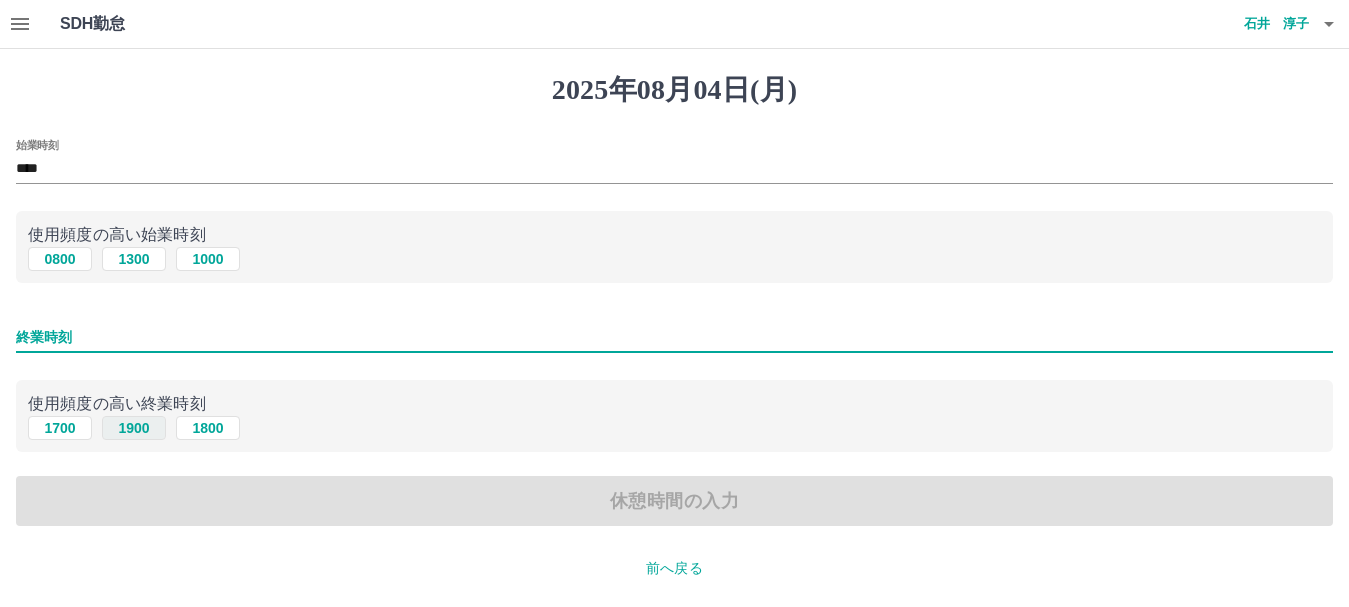 type on "****" 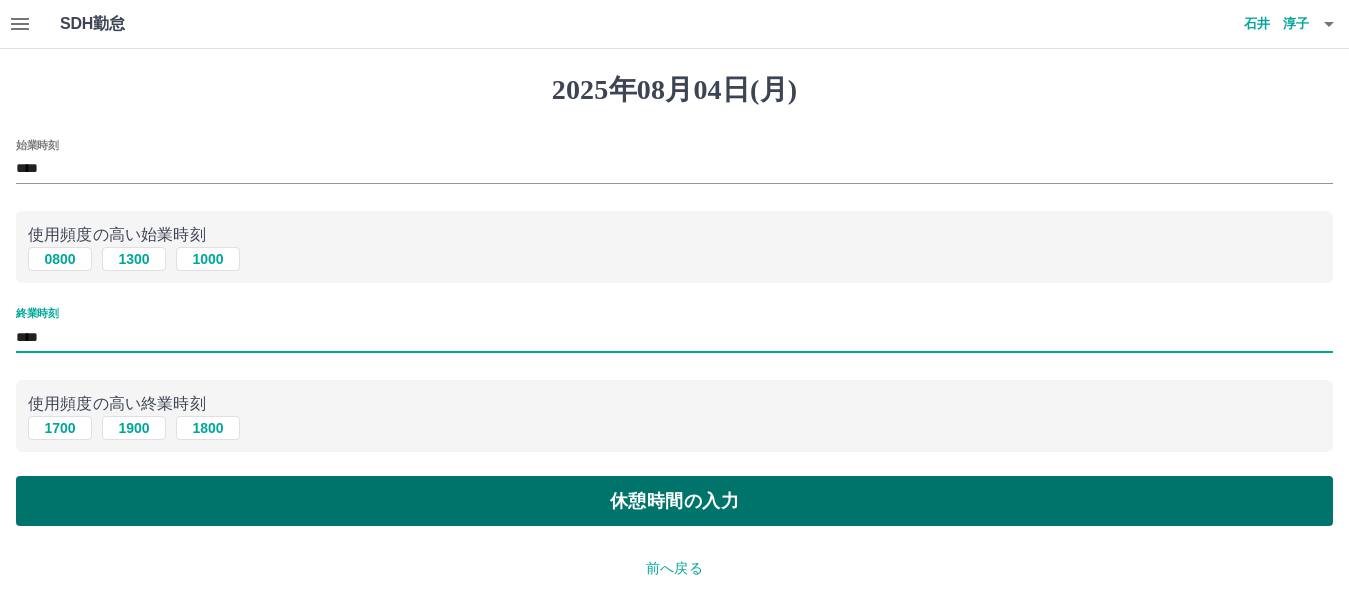 click on "休憩時間の入力" at bounding box center (674, 501) 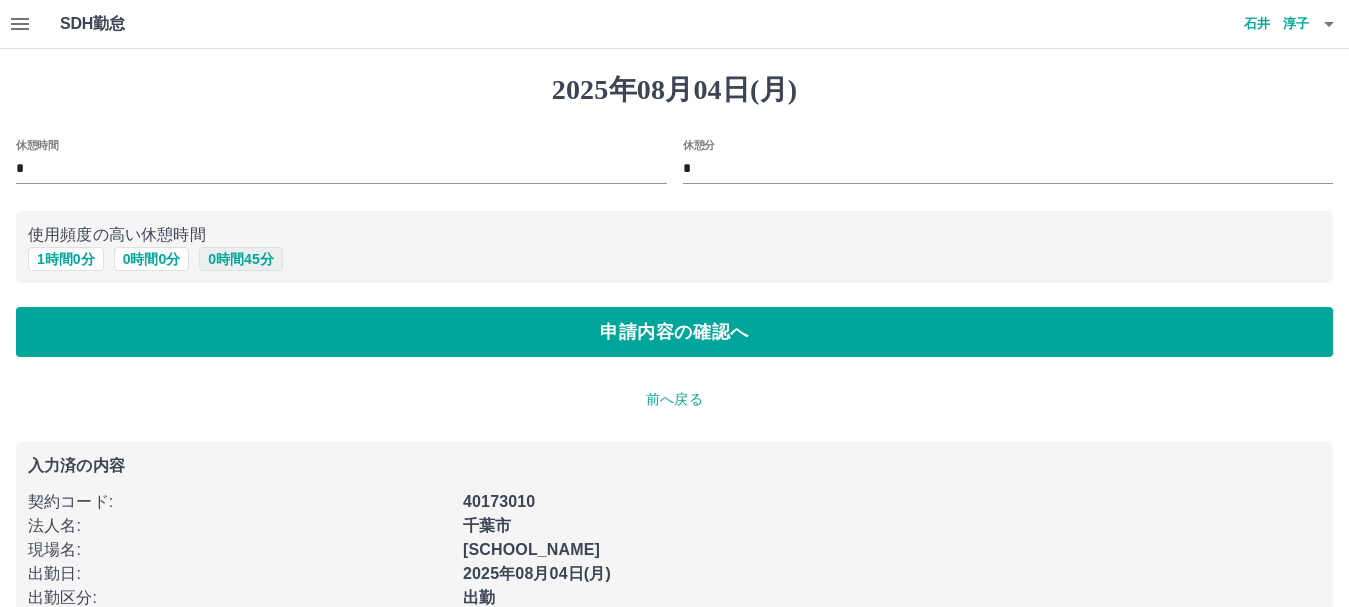 click on "0 時間 45 分" at bounding box center [240, 259] 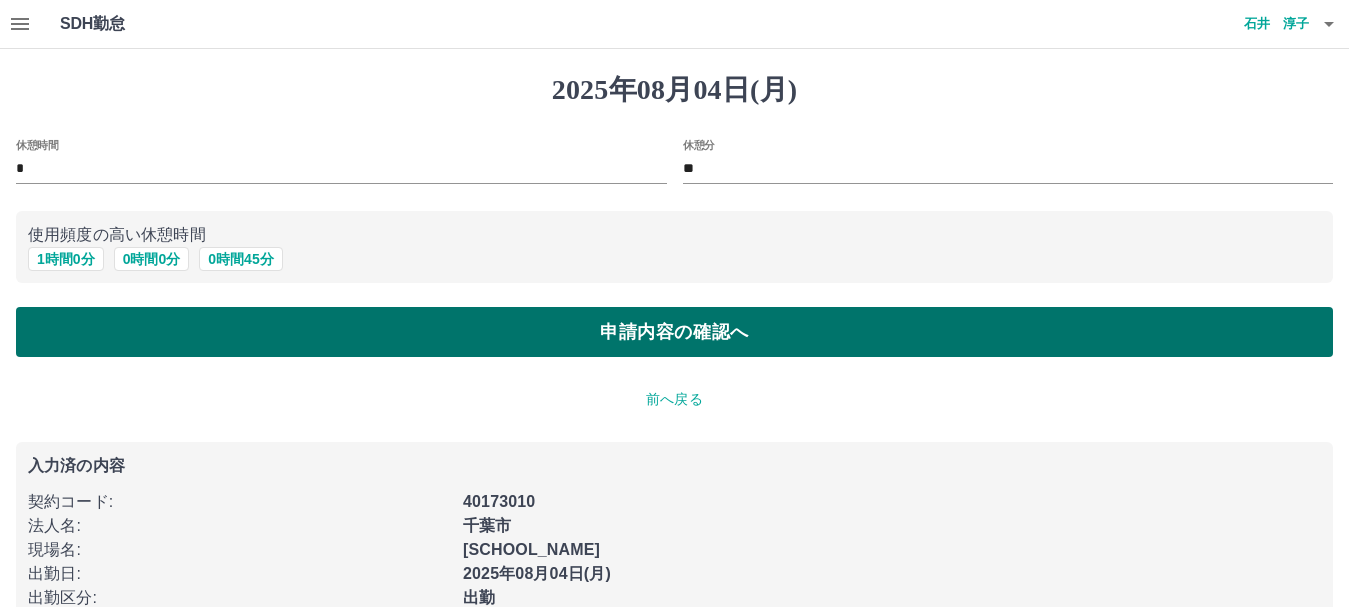 click on "申請内容の確認へ" at bounding box center (674, 332) 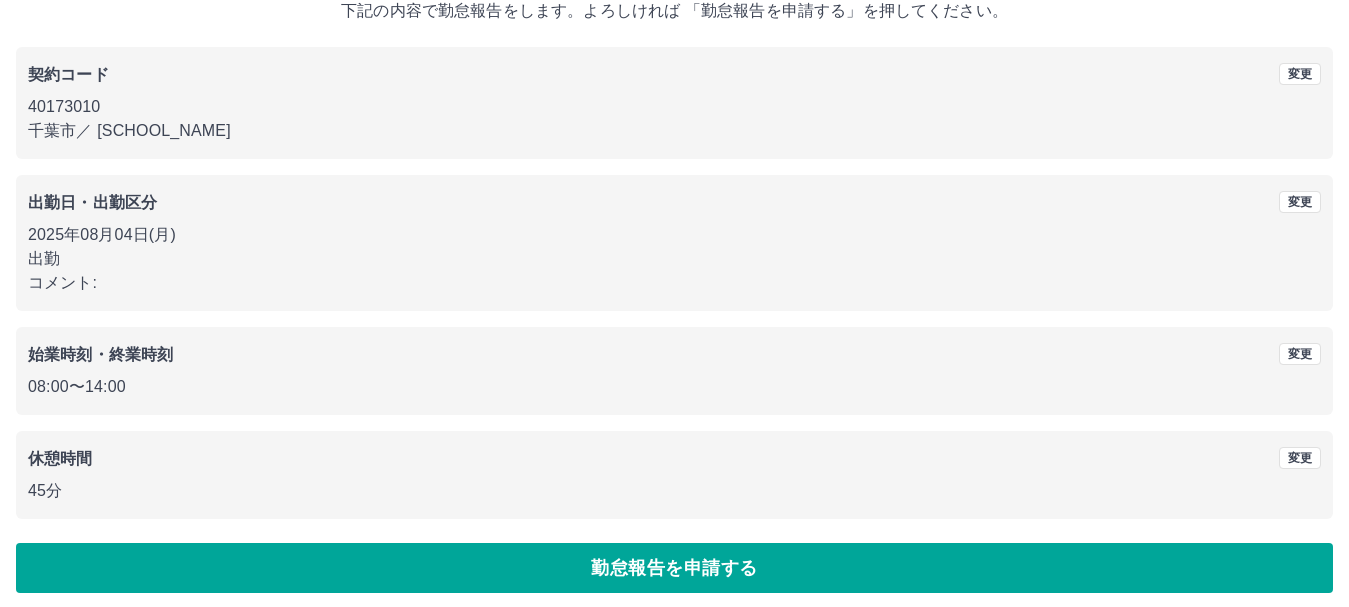 scroll, scrollTop: 142, scrollLeft: 0, axis: vertical 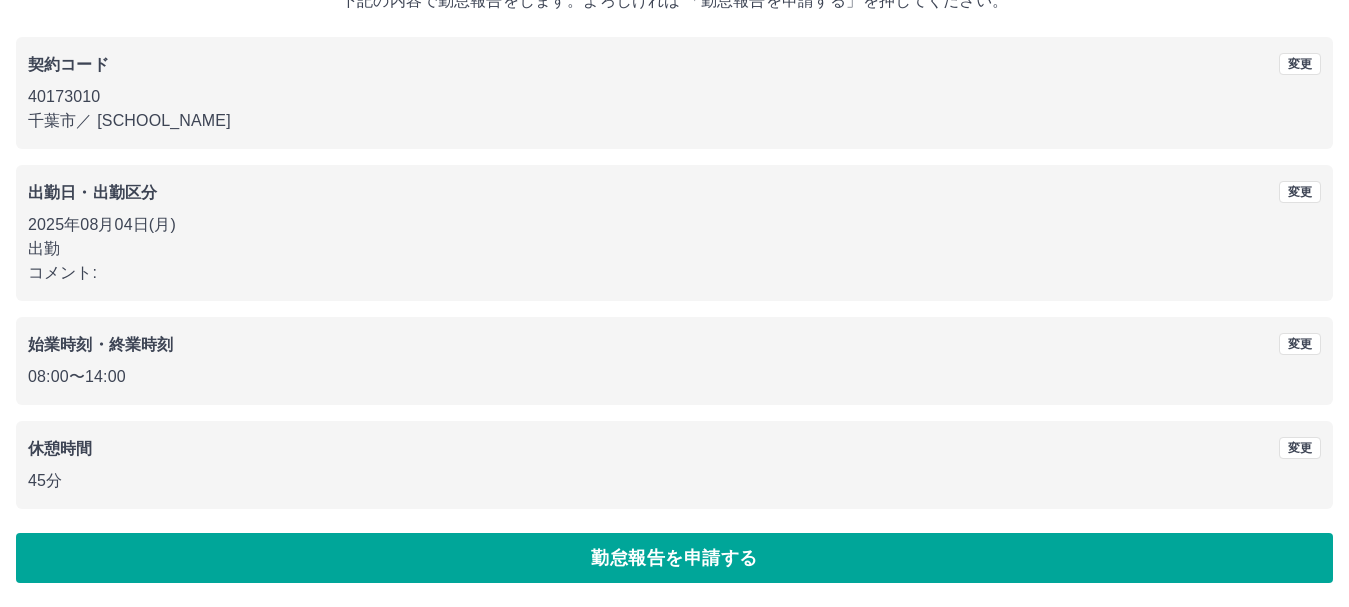 click on "08:00 〜 14:00" at bounding box center [674, 377] 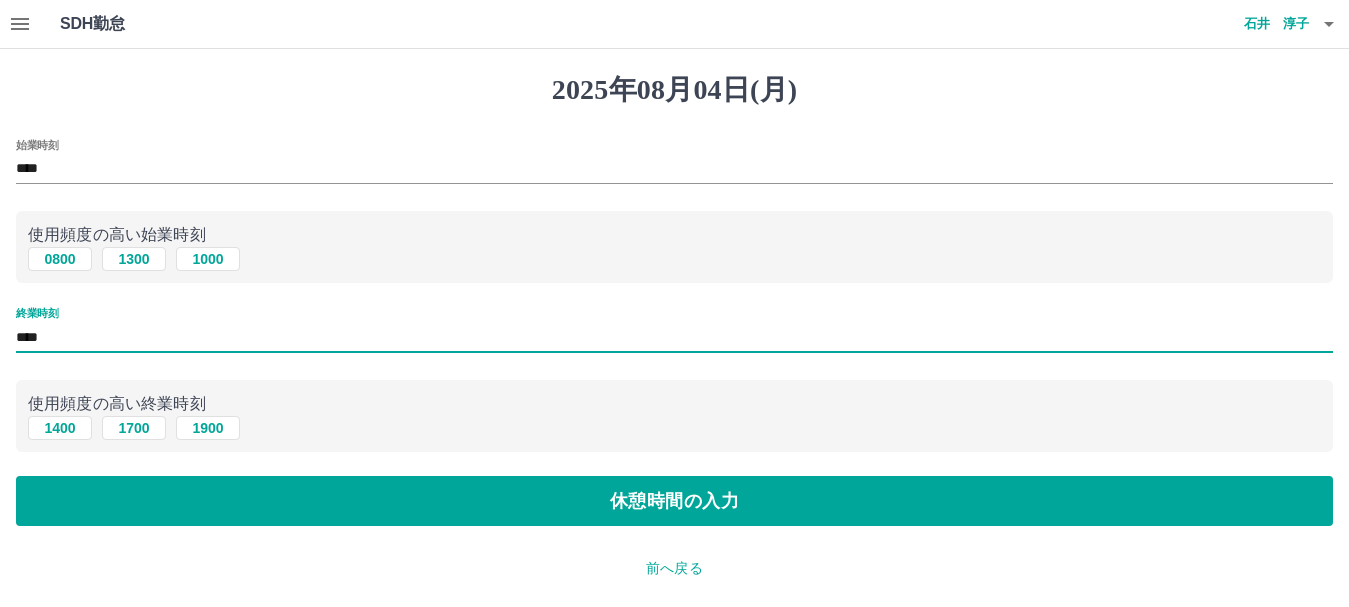 click on "****" at bounding box center (674, 337) 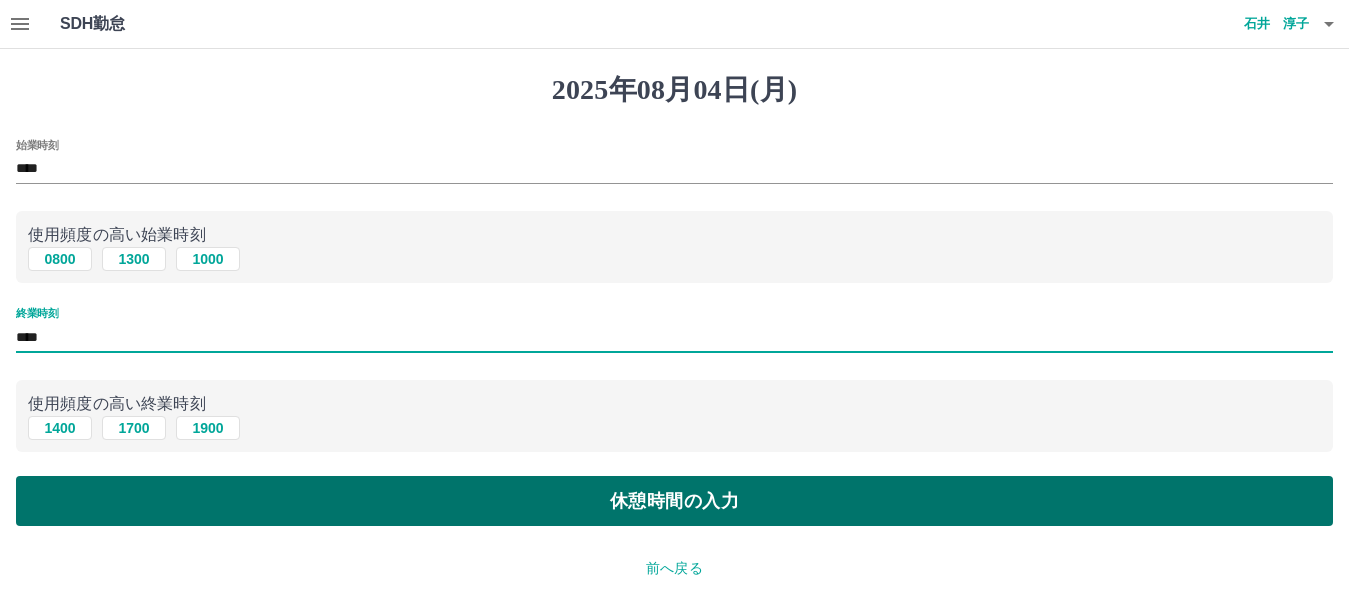 type on "****" 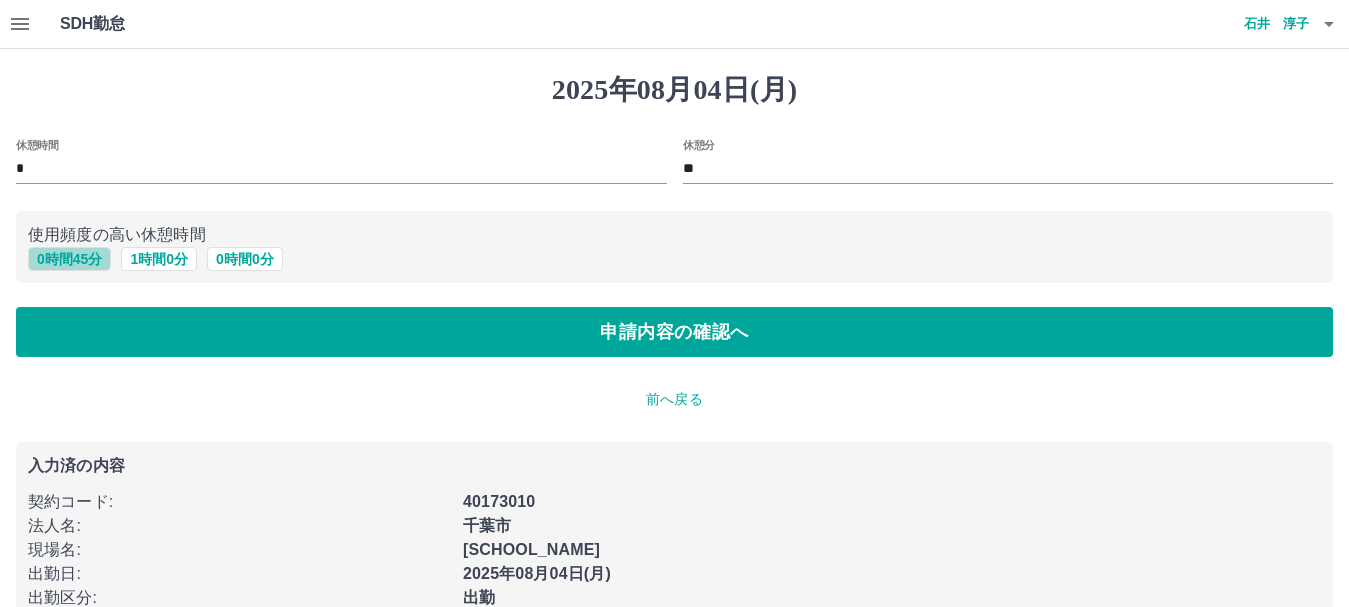 click on "0 時間 45 分" at bounding box center [69, 259] 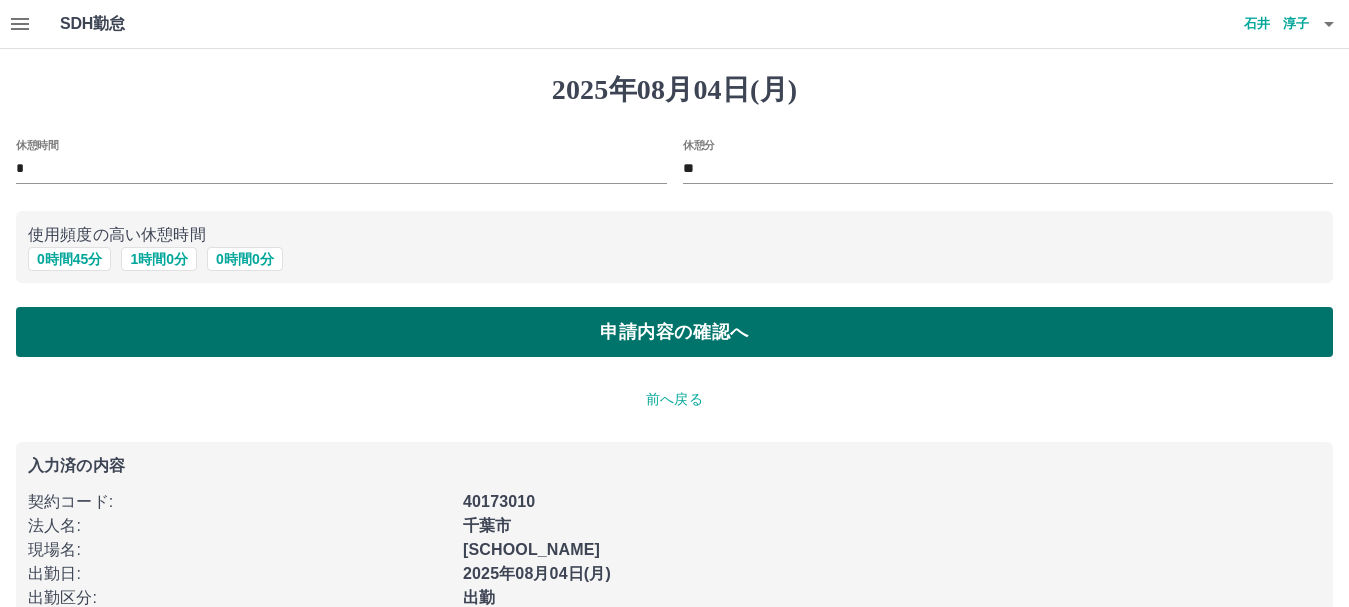 click on "申請内容の確認へ" at bounding box center [674, 332] 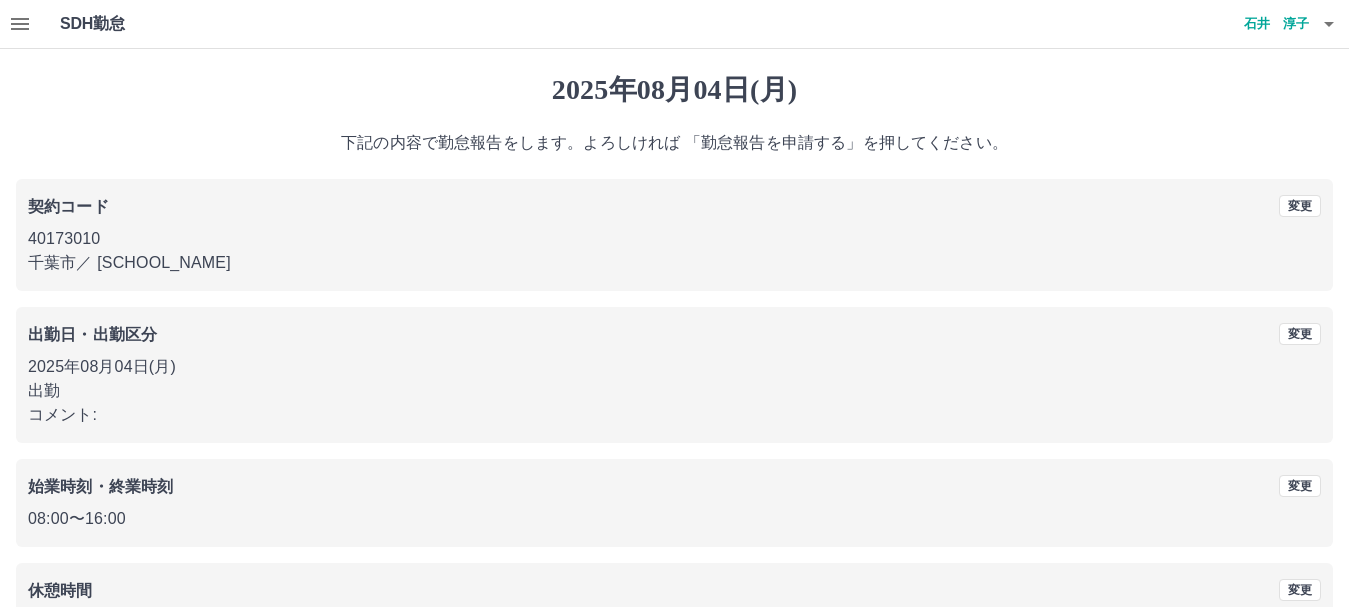 scroll, scrollTop: 142, scrollLeft: 0, axis: vertical 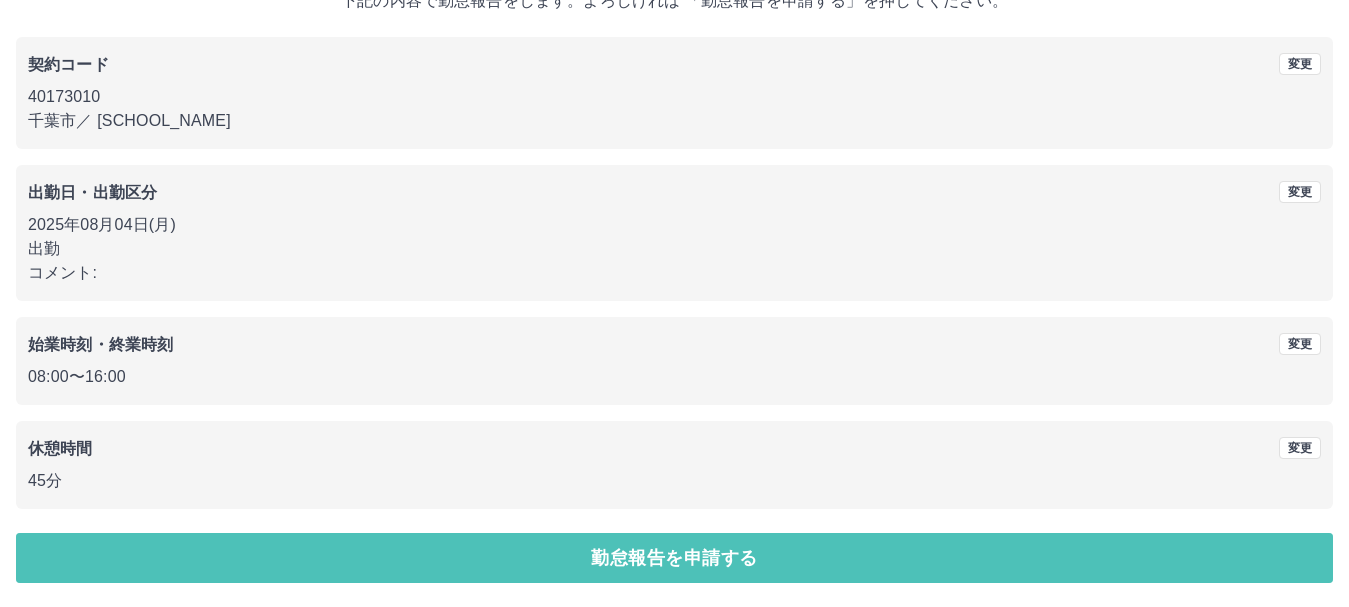 click on "勤怠報告を申請する" at bounding box center (674, 558) 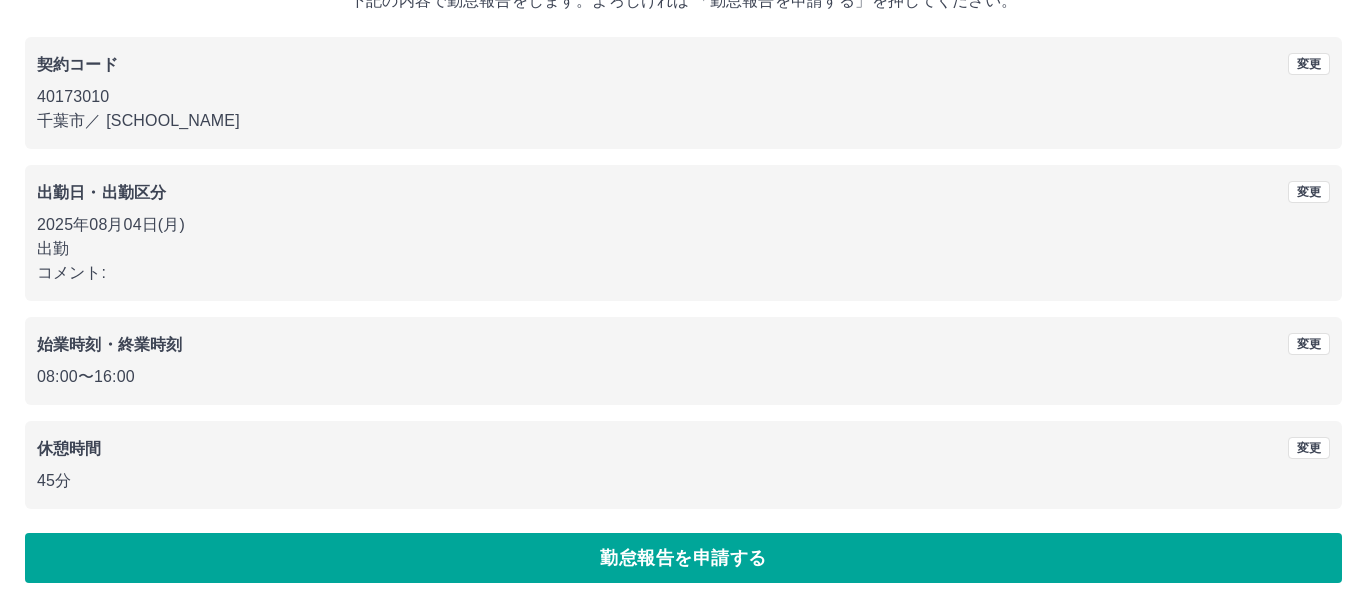 scroll, scrollTop: 0, scrollLeft: 0, axis: both 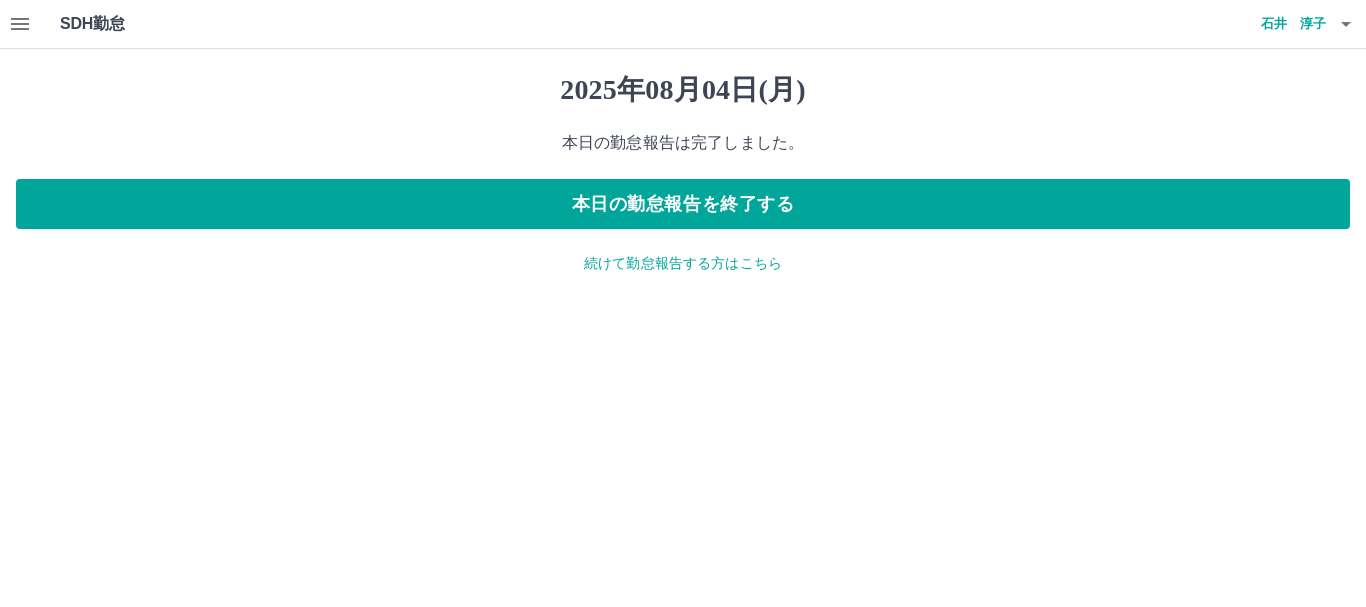 click on "続けて勤怠報告する方はこちら" at bounding box center [683, 263] 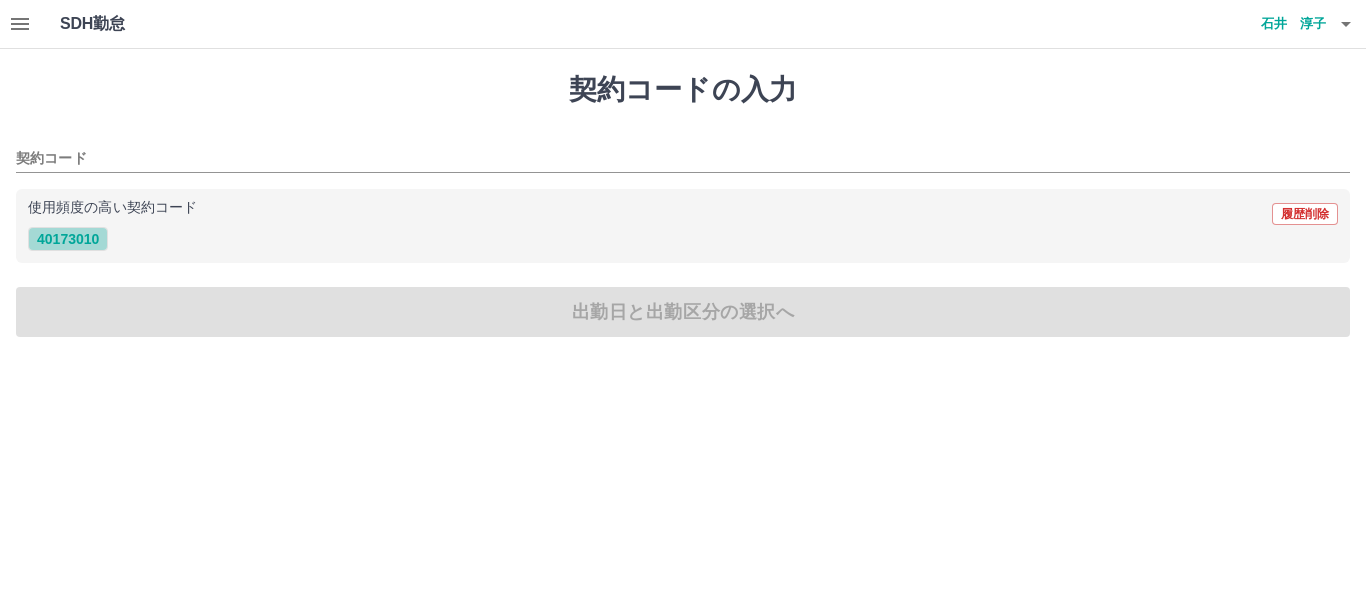 click on "40173010" at bounding box center [68, 239] 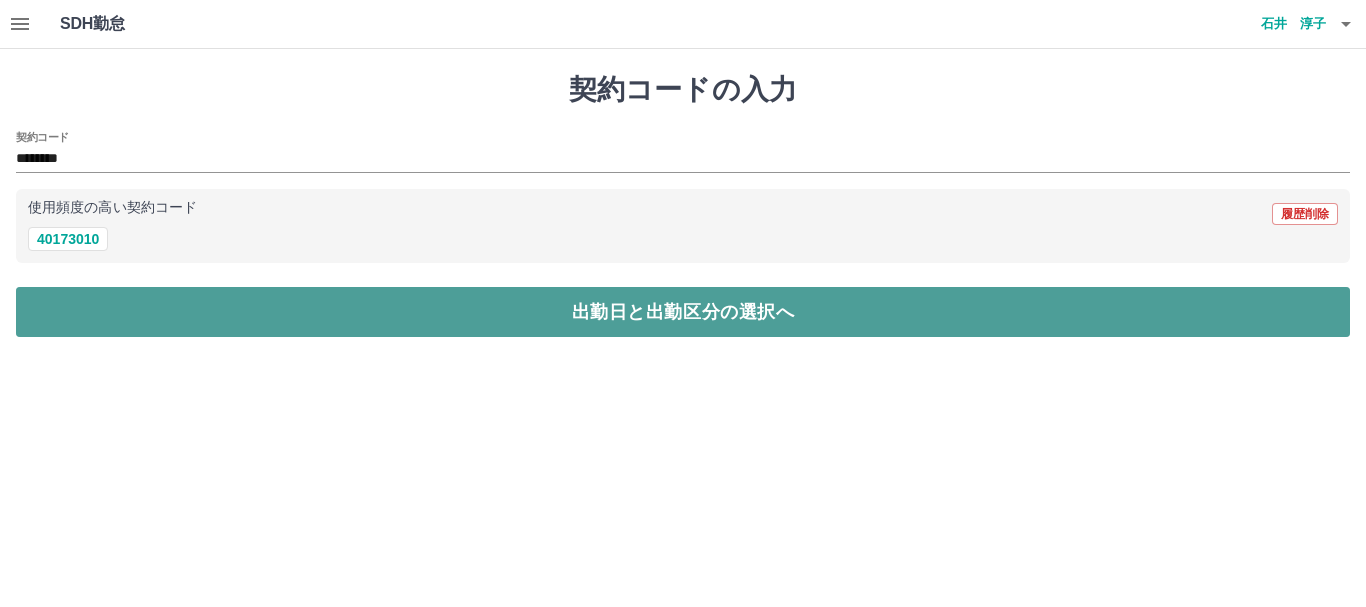 click on "出勤日と出勤区分の選択へ" at bounding box center (683, 312) 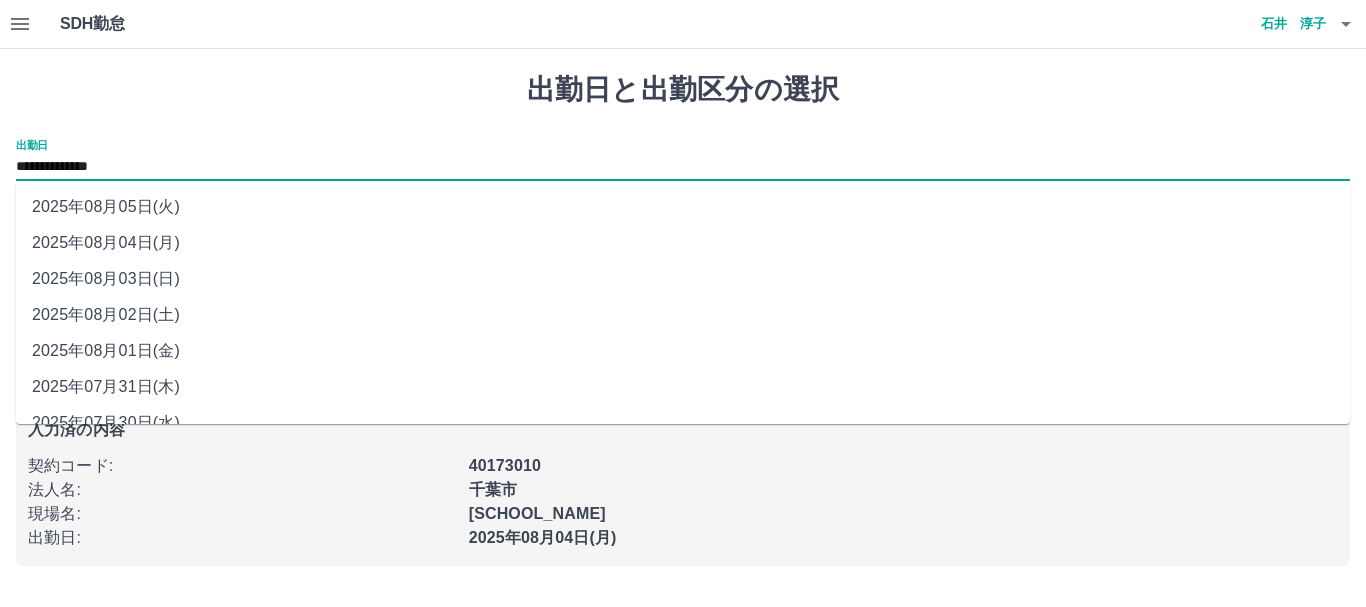 click on "**********" at bounding box center (683, 167) 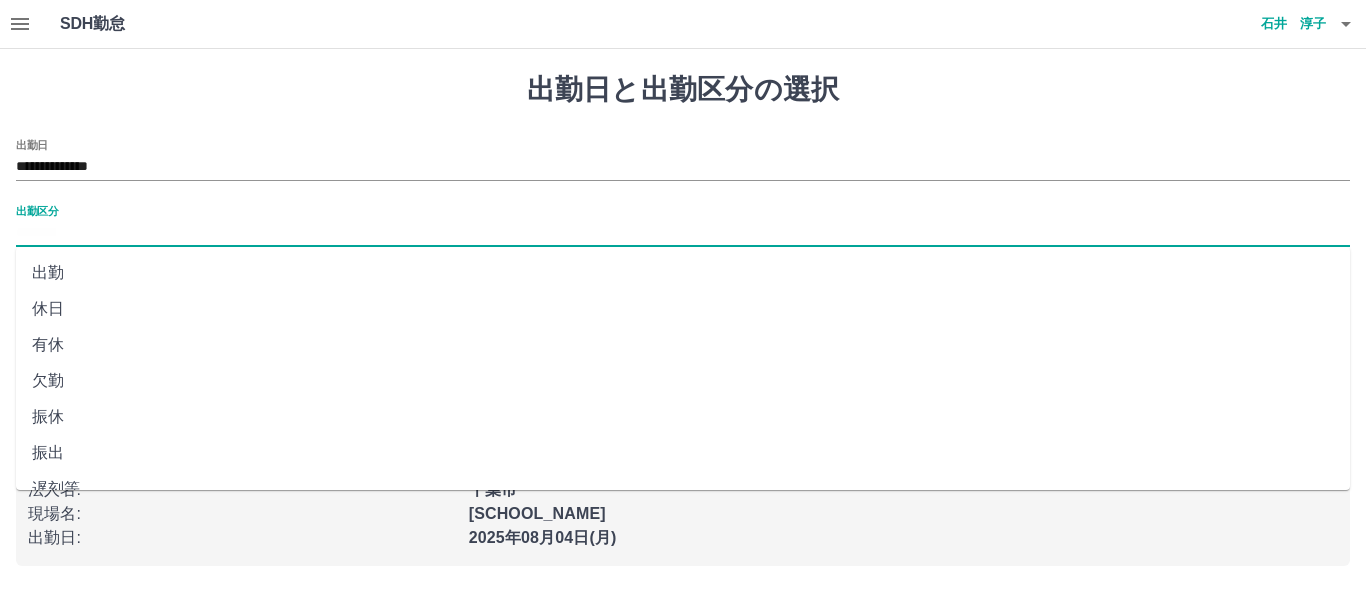 click on "出勤区分" at bounding box center [683, 233] 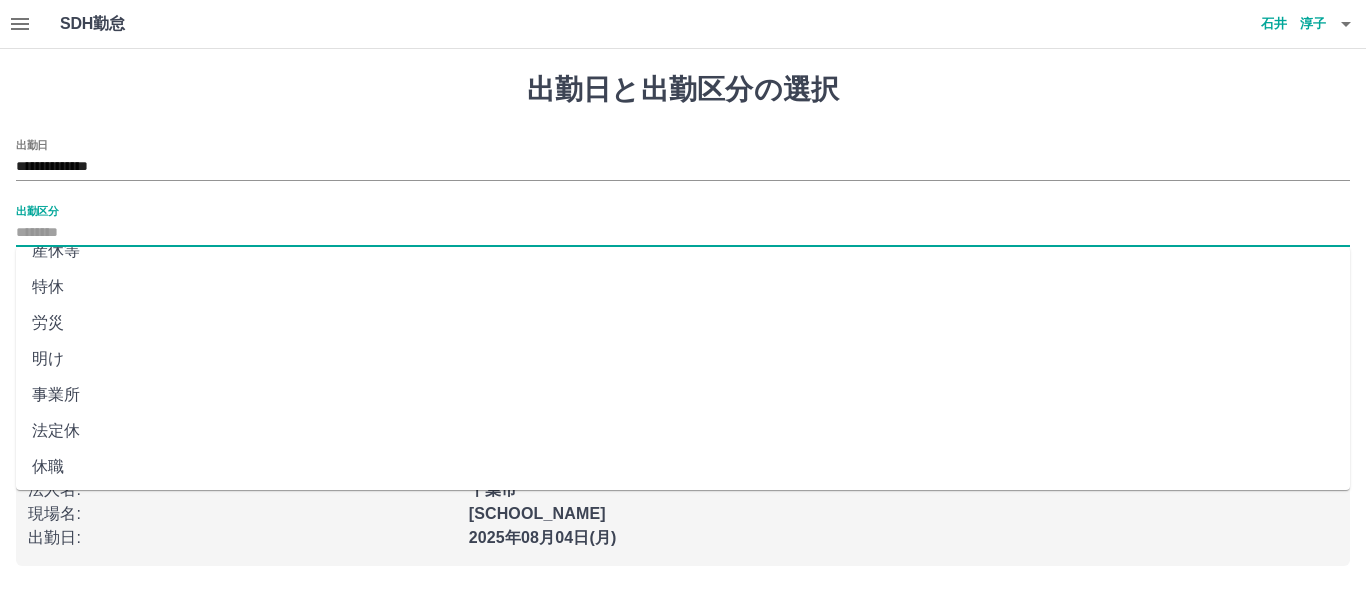 scroll, scrollTop: 421, scrollLeft: 0, axis: vertical 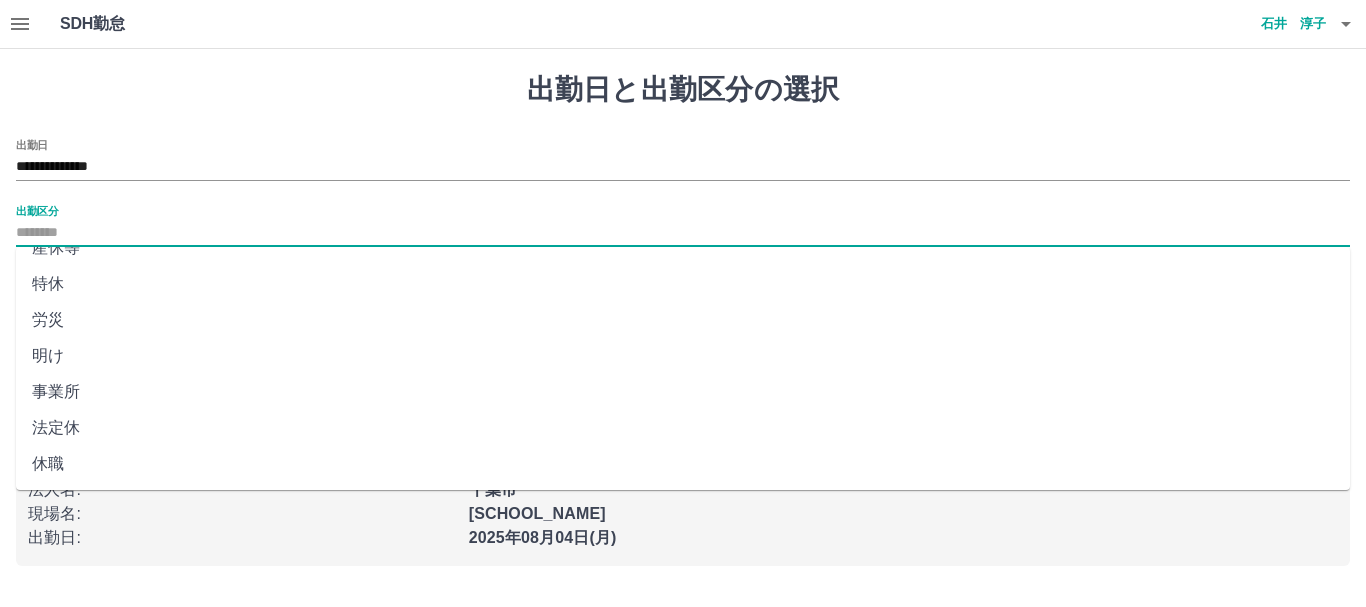click on "法定休" at bounding box center [683, 428] 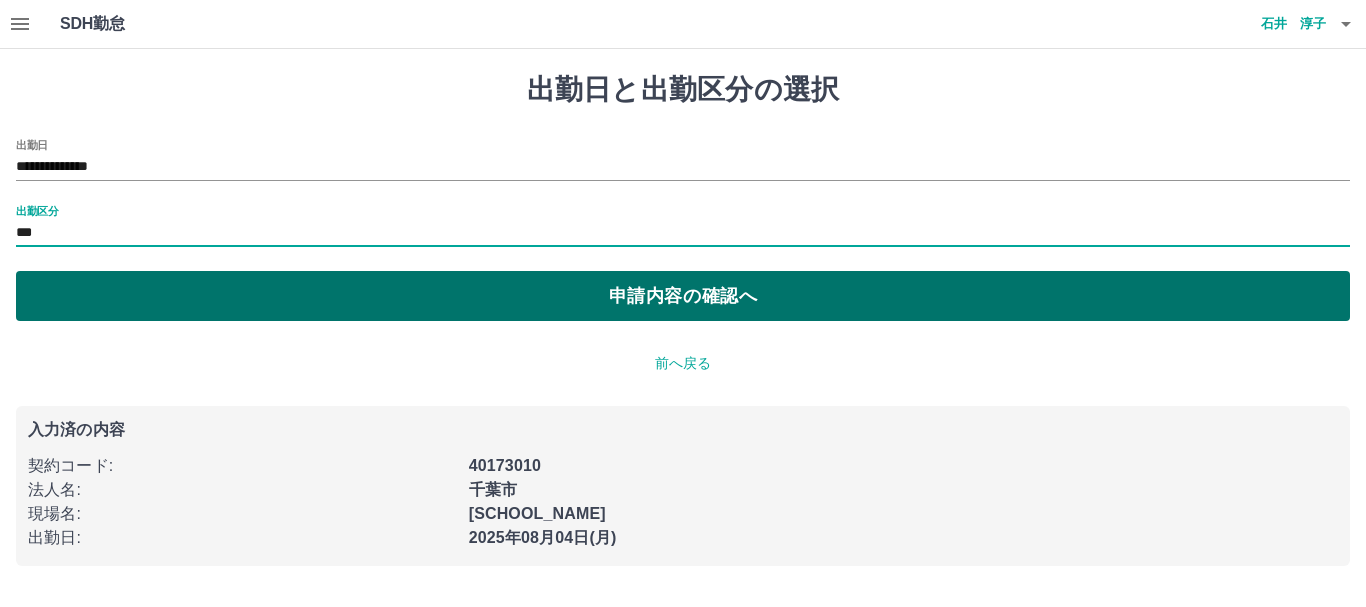 click on "申請内容の確認へ" at bounding box center [683, 296] 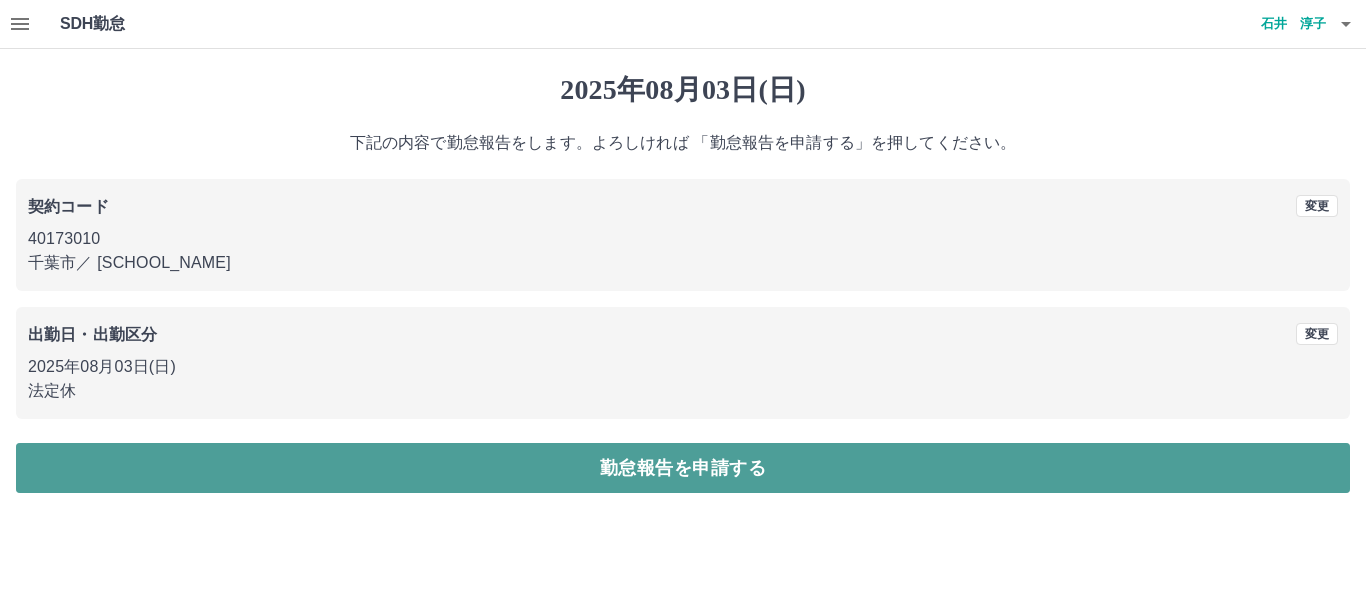 click on "勤怠報告を申請する" at bounding box center [683, 468] 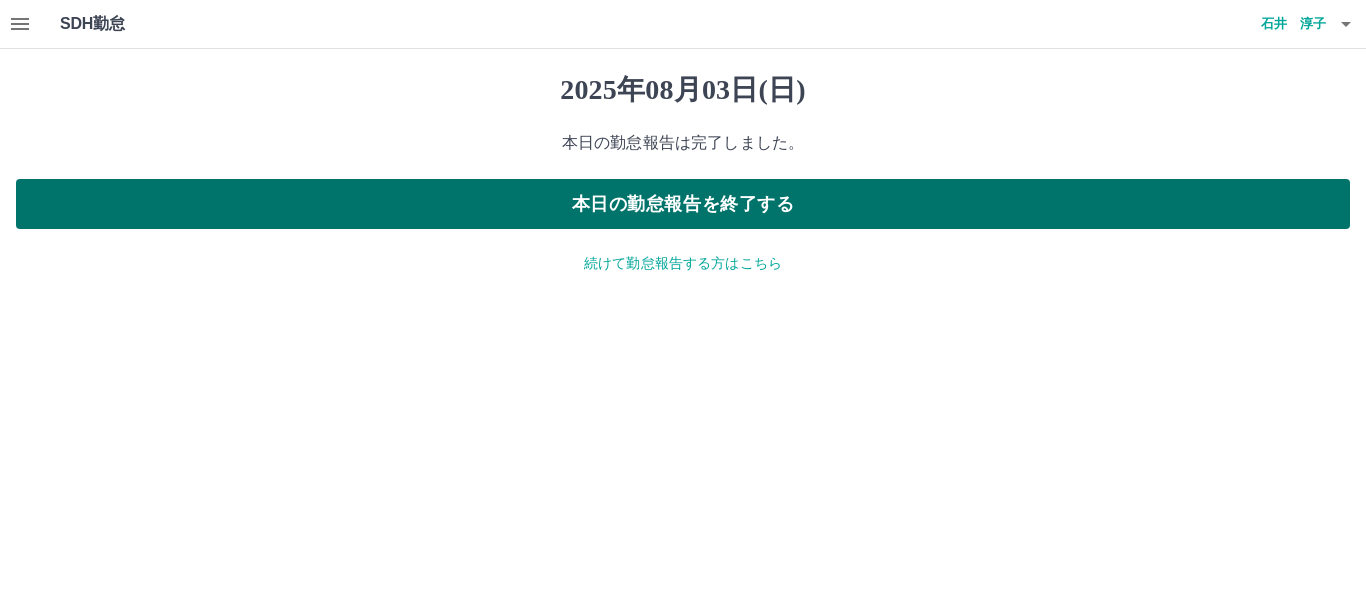 click on "本日の勤怠報告を終了する" at bounding box center [683, 204] 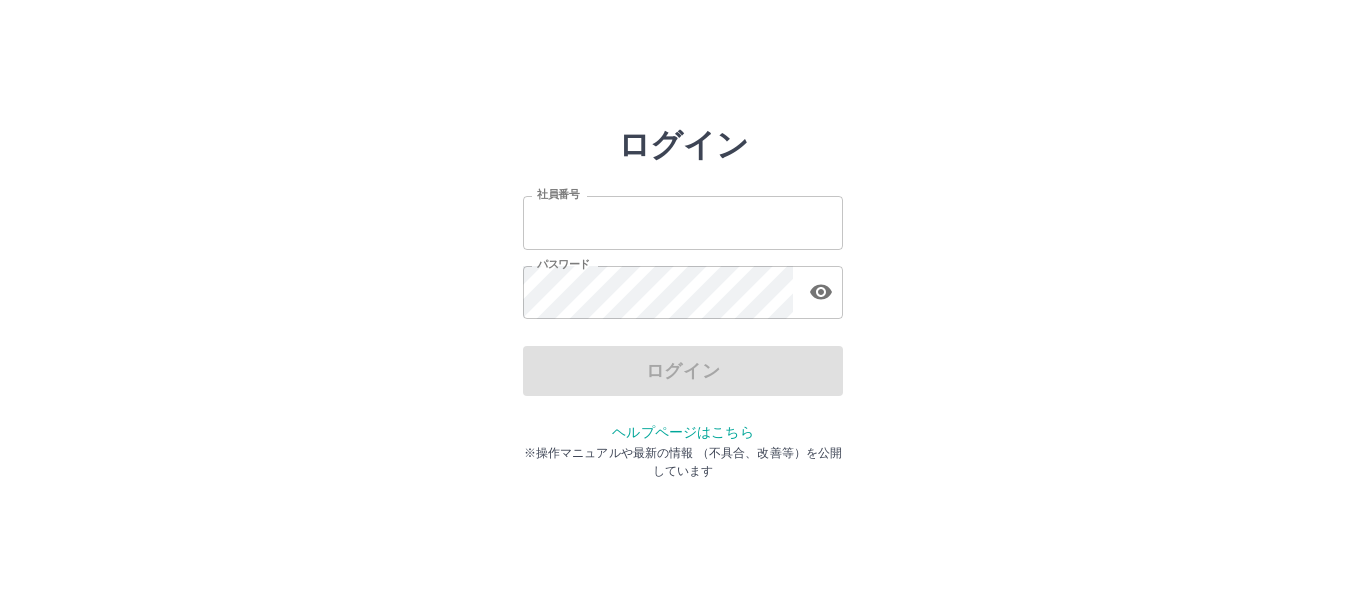 scroll, scrollTop: 0, scrollLeft: 0, axis: both 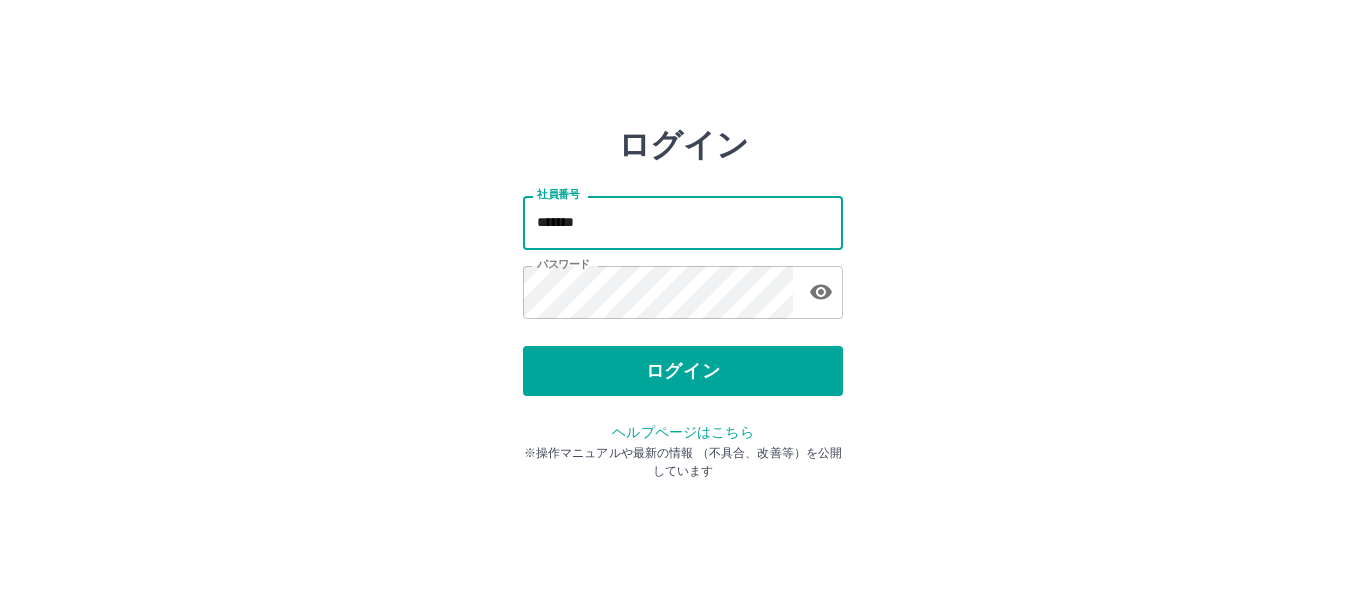 click on "*******" at bounding box center (683, 222) 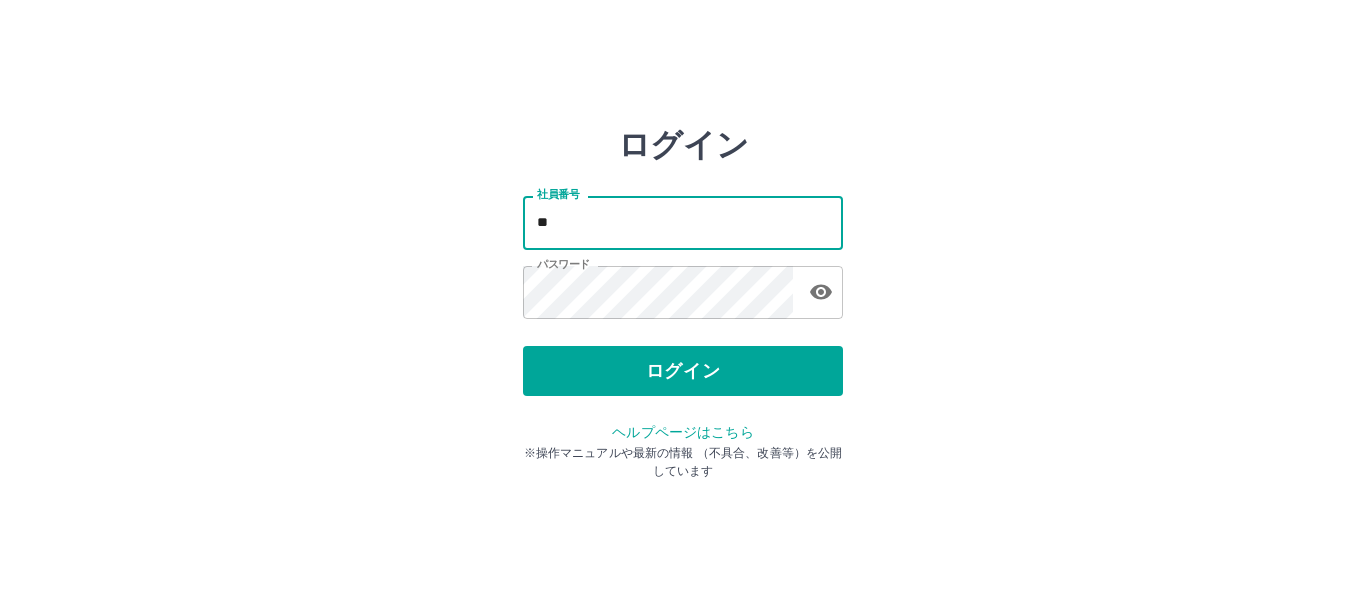 type on "*" 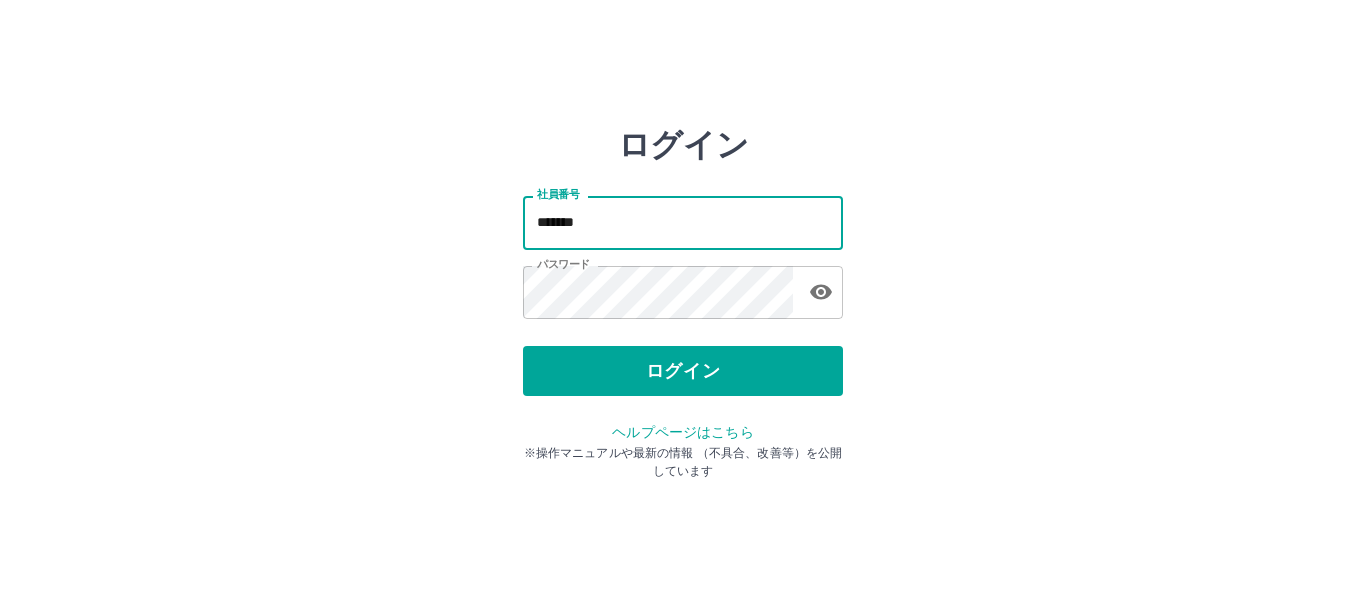 type on "*******" 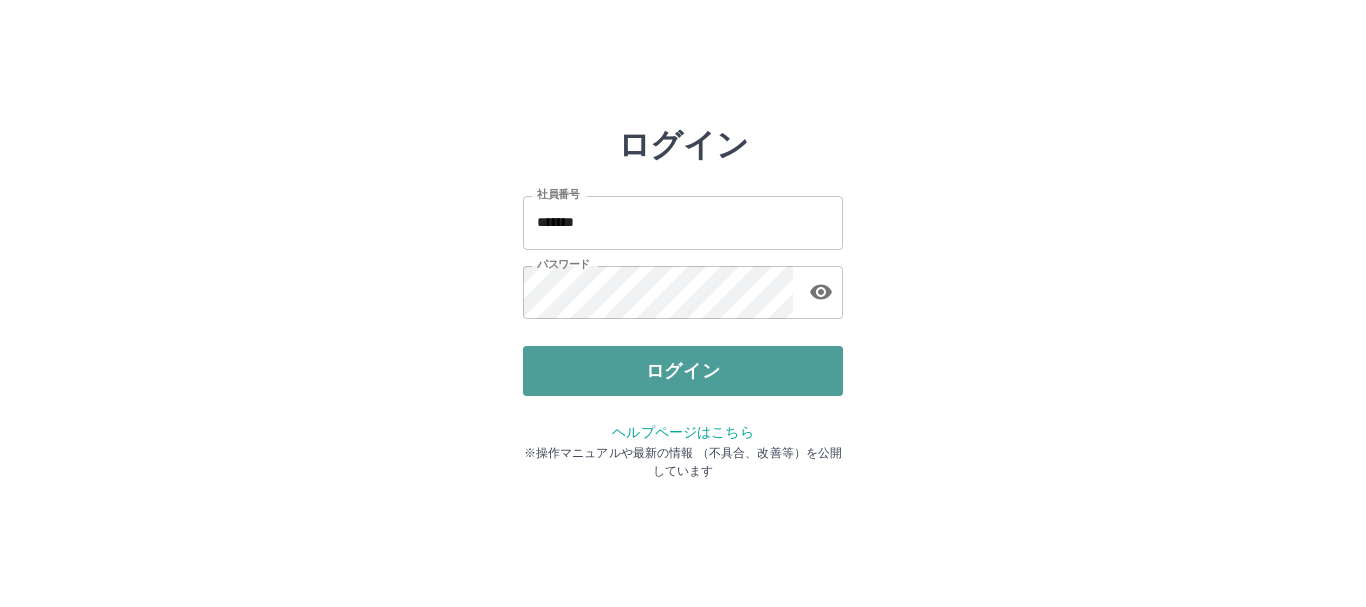 click on "ログイン" at bounding box center [683, 371] 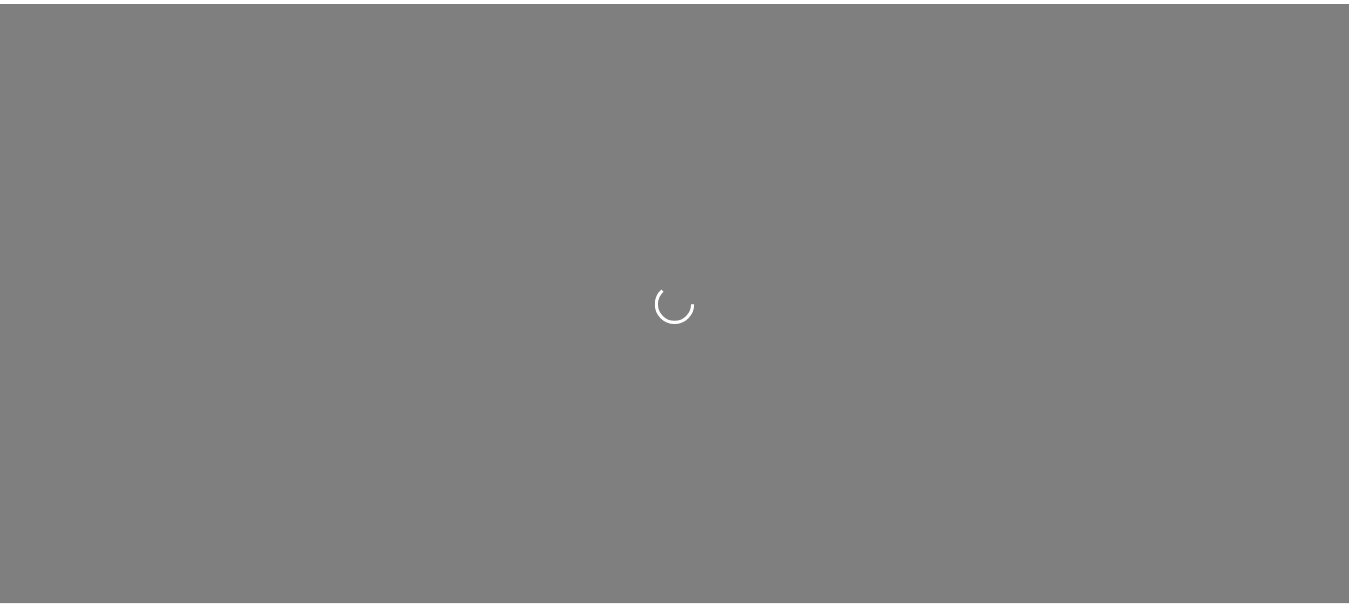 scroll, scrollTop: 0, scrollLeft: 0, axis: both 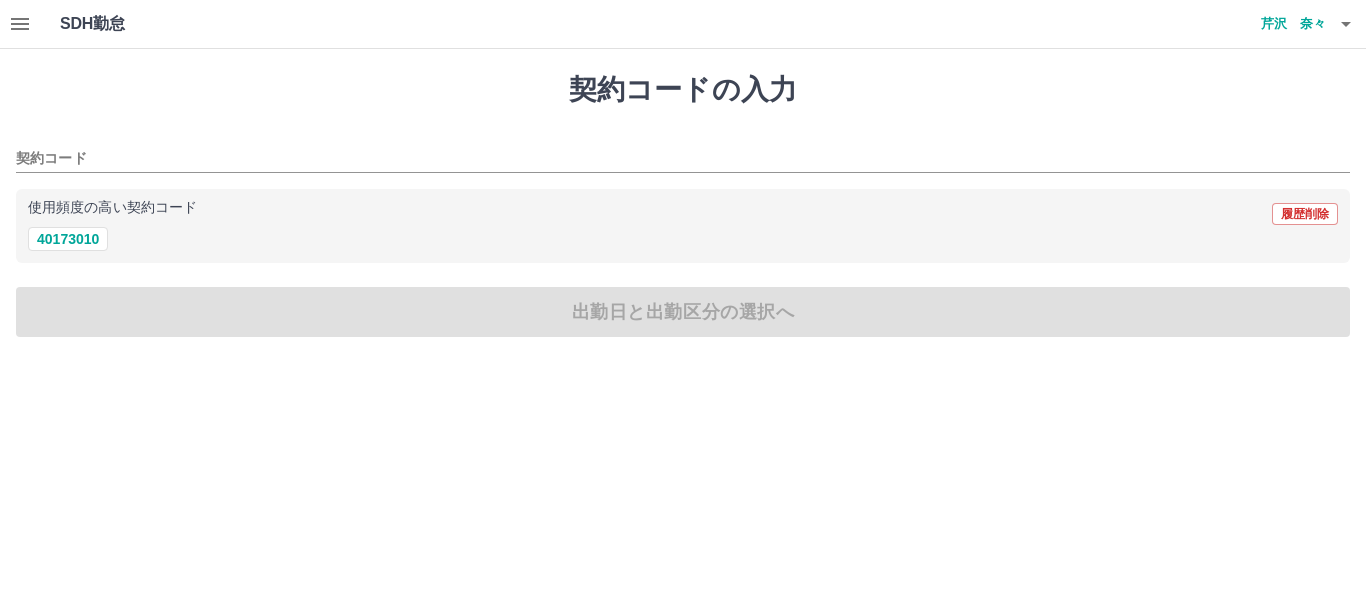 click on "SDH勤怠" at bounding box center (125, 24) 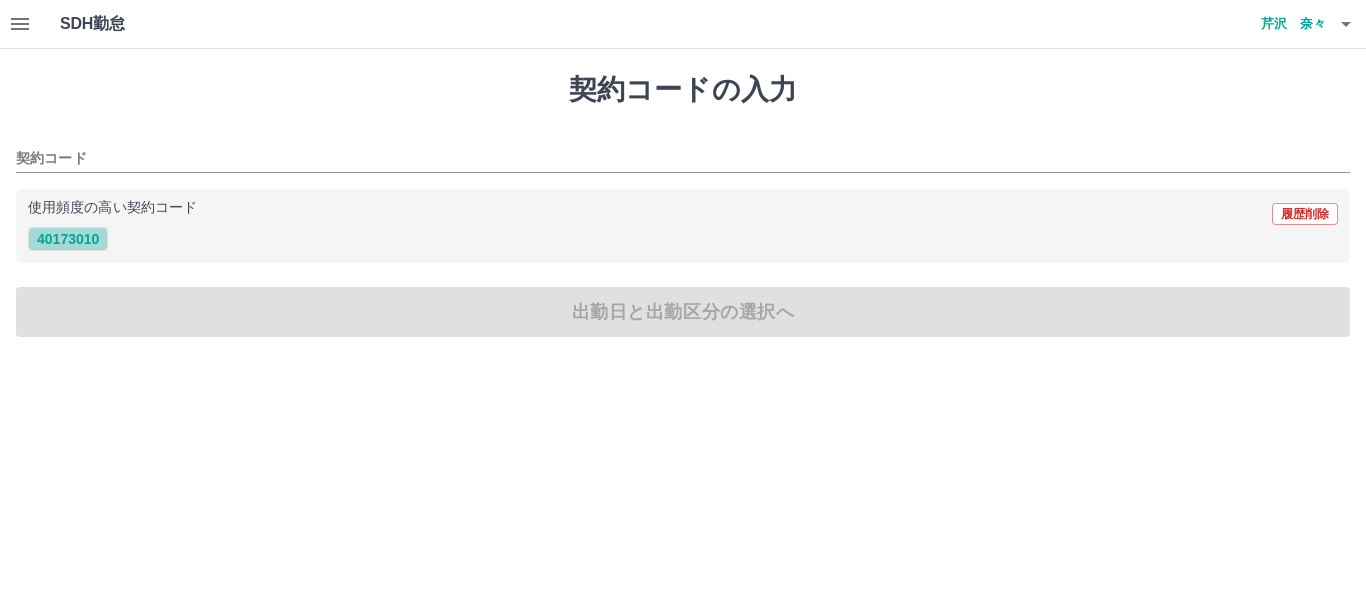 click on "40173010" at bounding box center [68, 239] 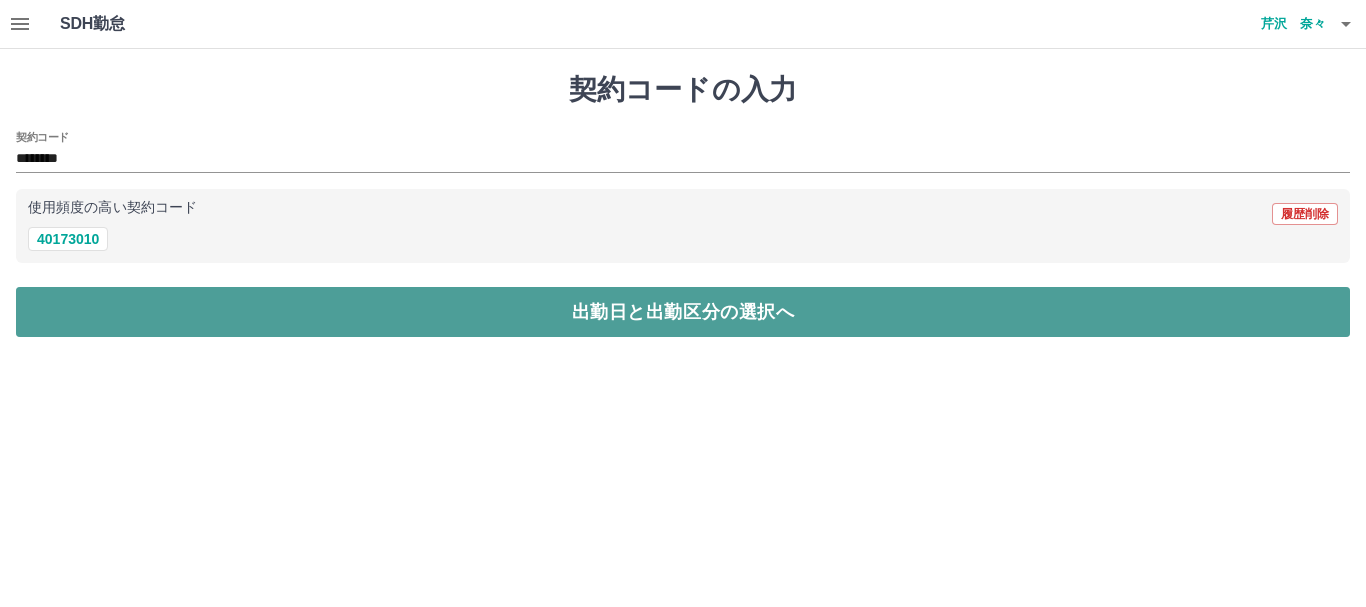 click on "出勤日と出勤区分の選択へ" at bounding box center [683, 312] 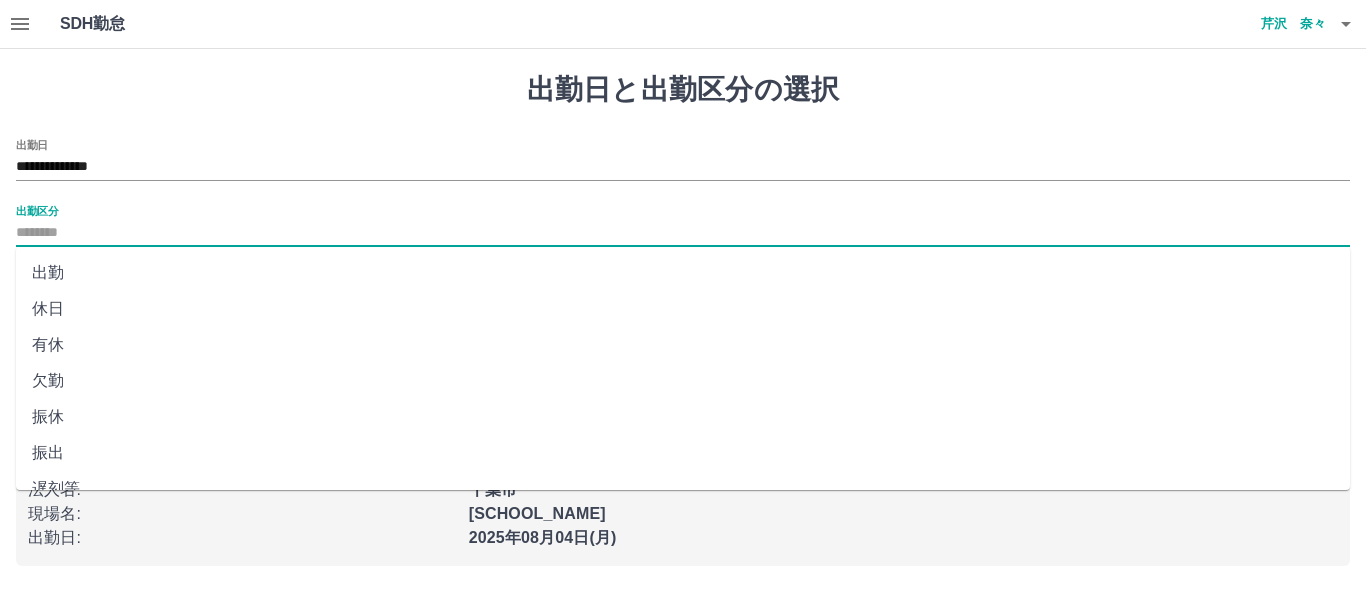 click on "出勤区分" at bounding box center [683, 233] 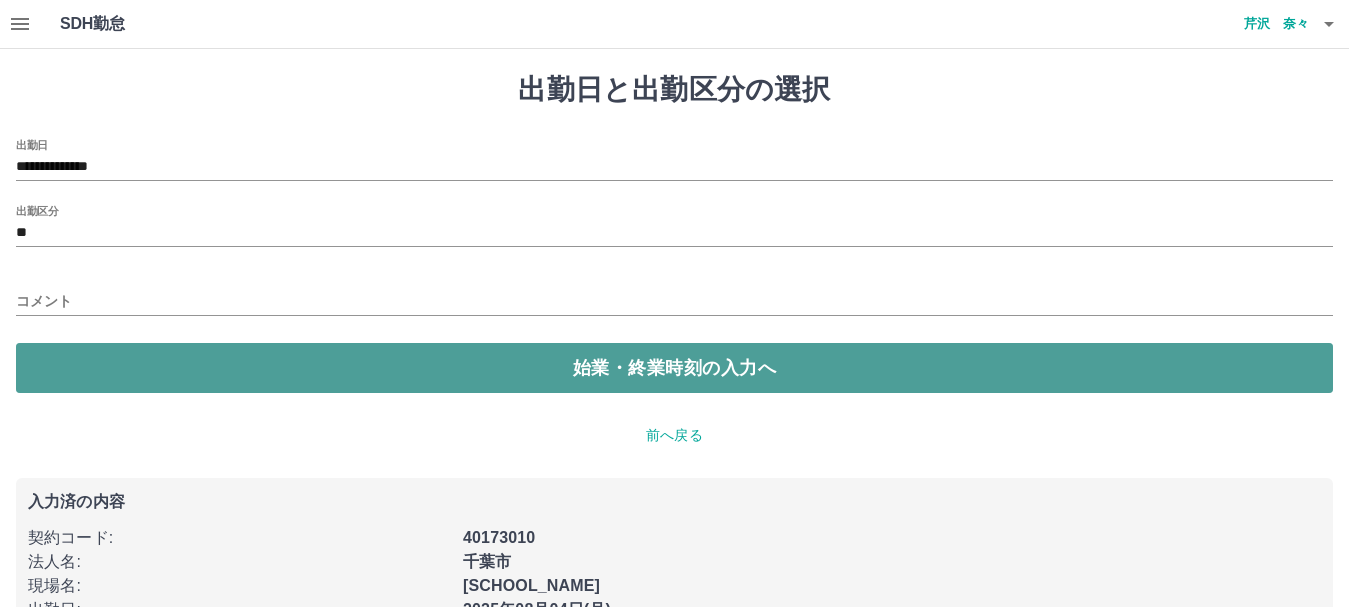 click on "始業・終業時刻の入力へ" at bounding box center (674, 368) 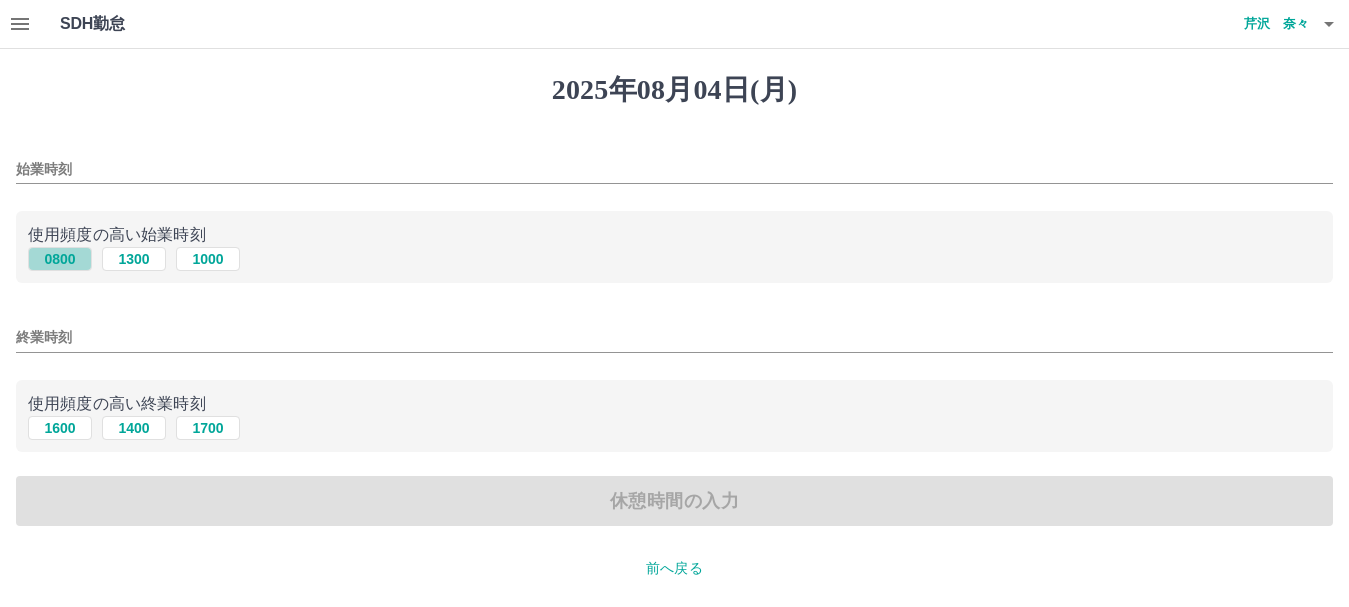 click on "0800" at bounding box center [60, 259] 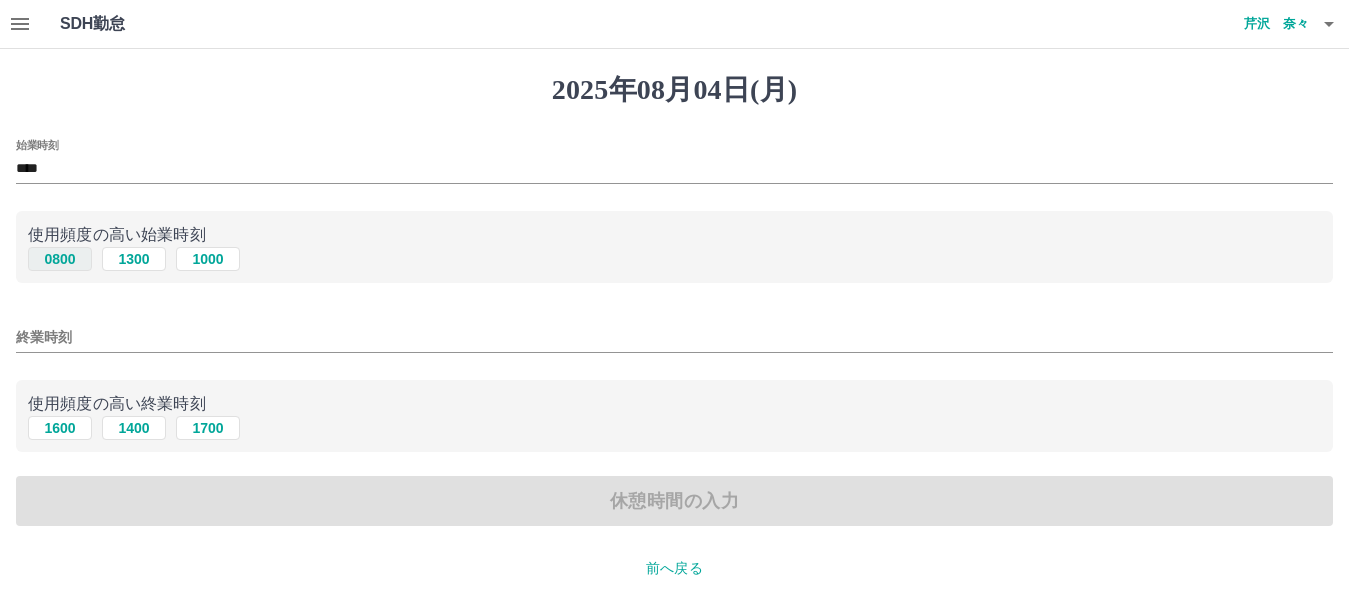 click on "0800" at bounding box center (60, 259) 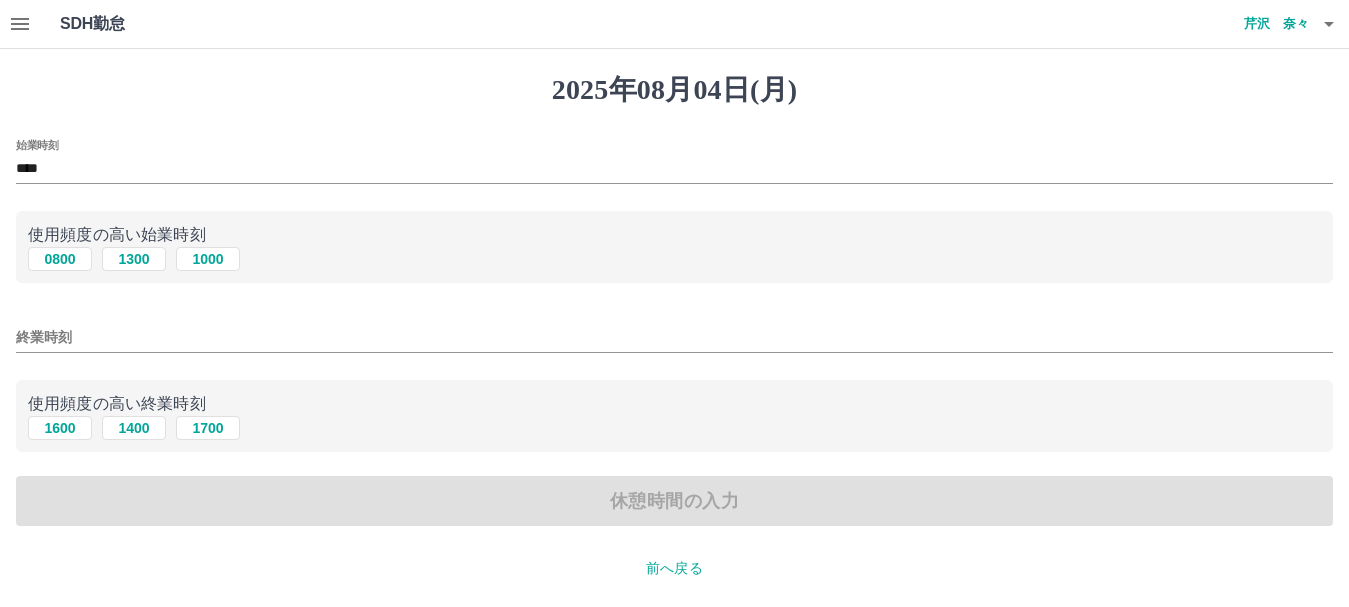 click on "1600 1400 1700" at bounding box center [674, 428] 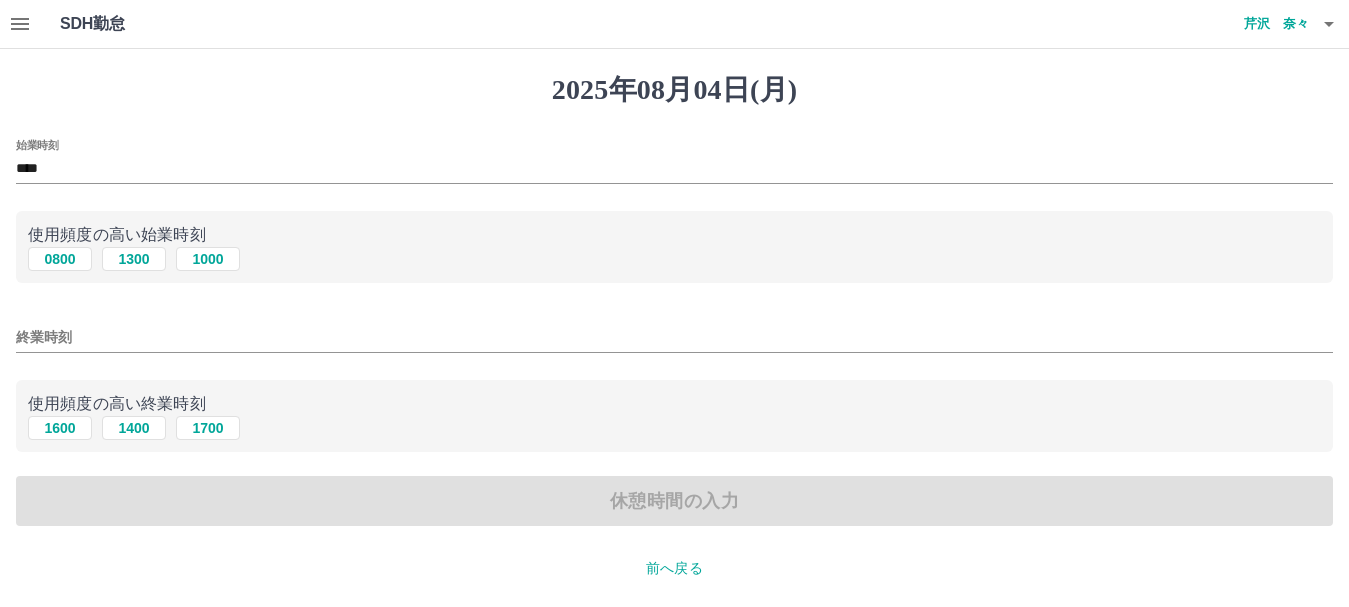 click on "使用頻度の高い終業時刻" at bounding box center [674, 404] 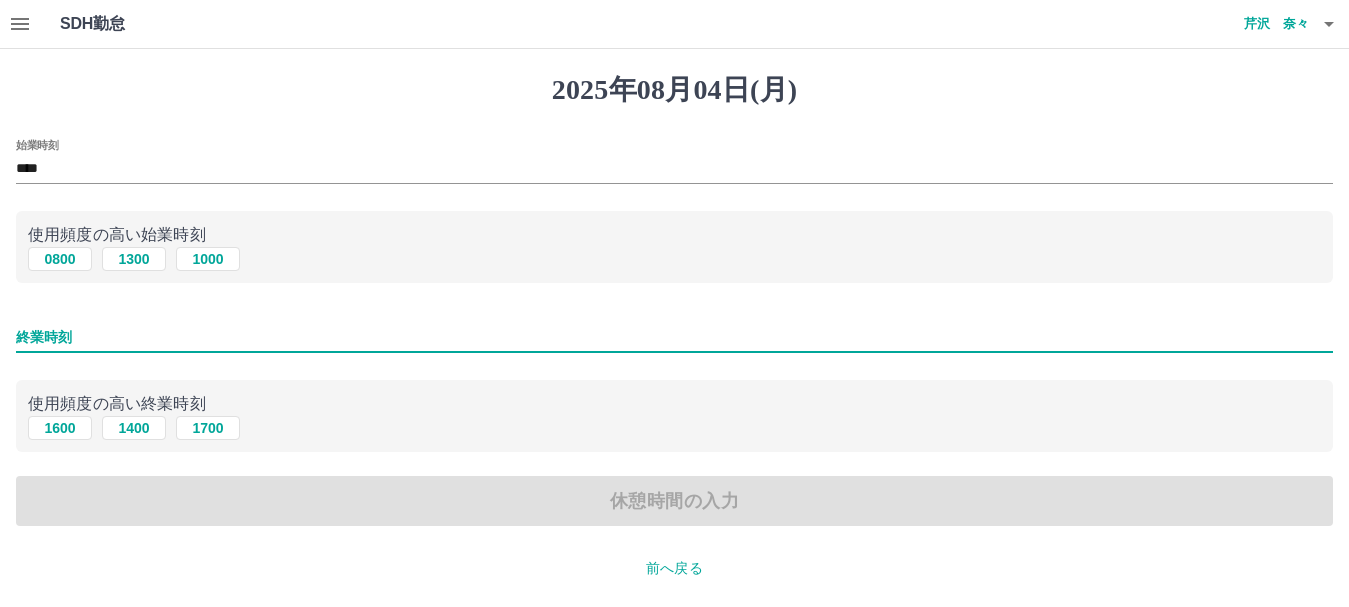 click on "終業時刻" at bounding box center (674, 337) 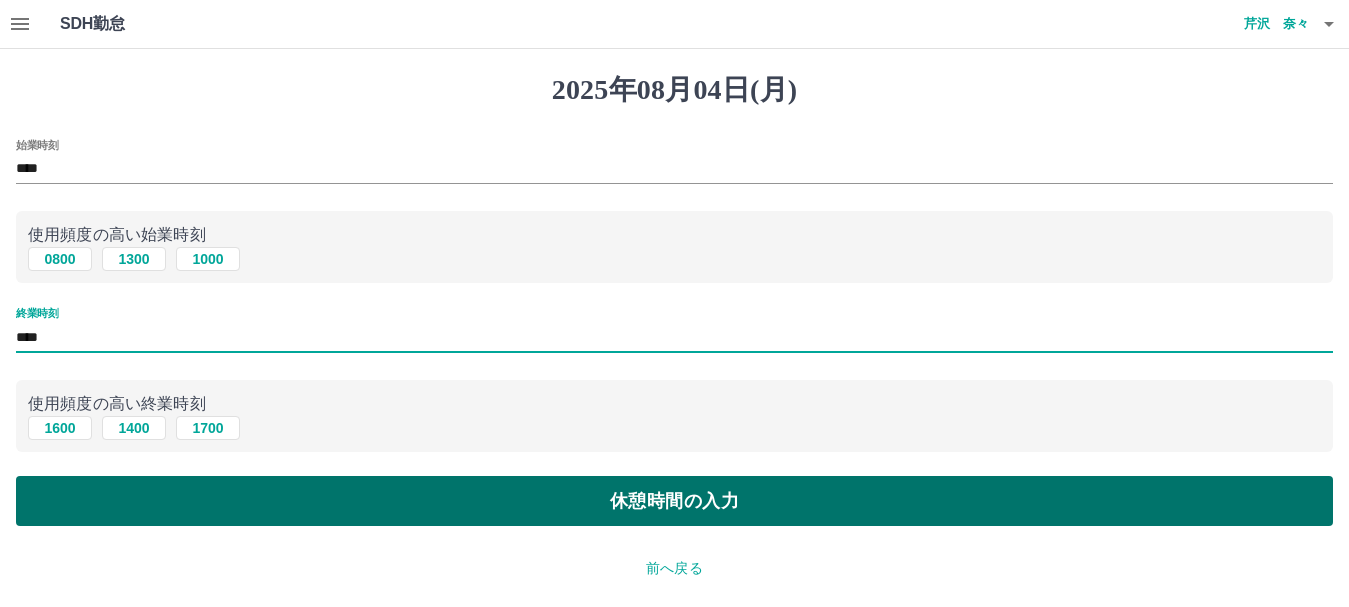 type on "****" 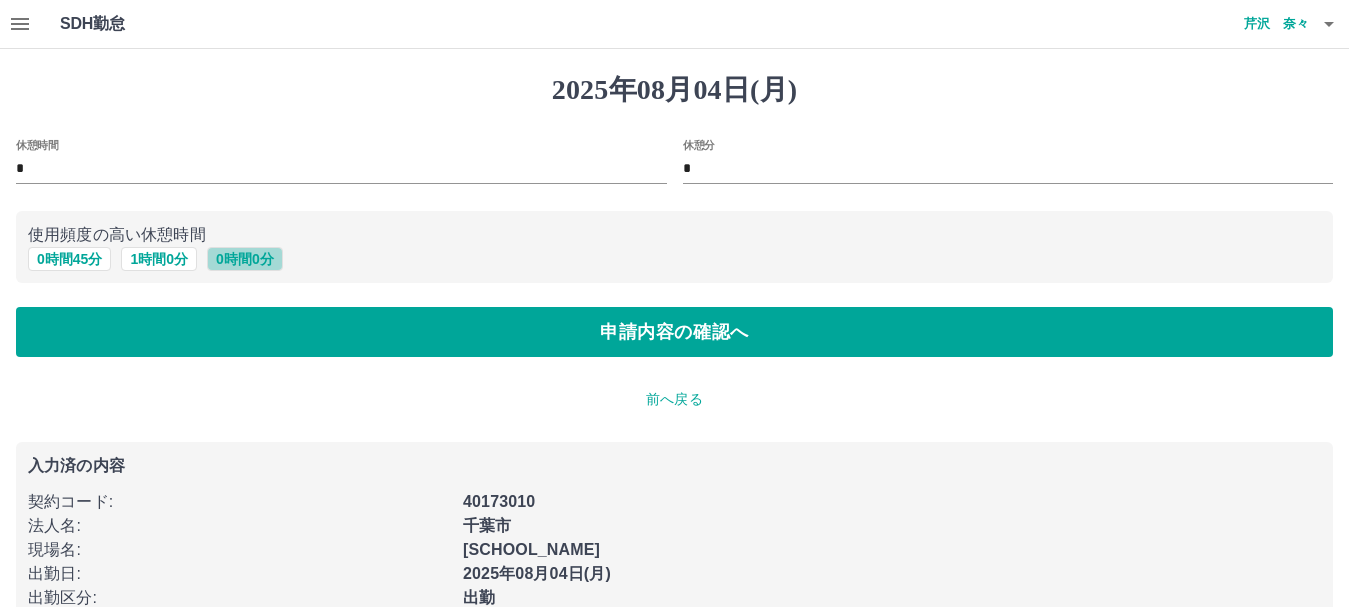 click on "0 時間 0 分" at bounding box center [245, 259] 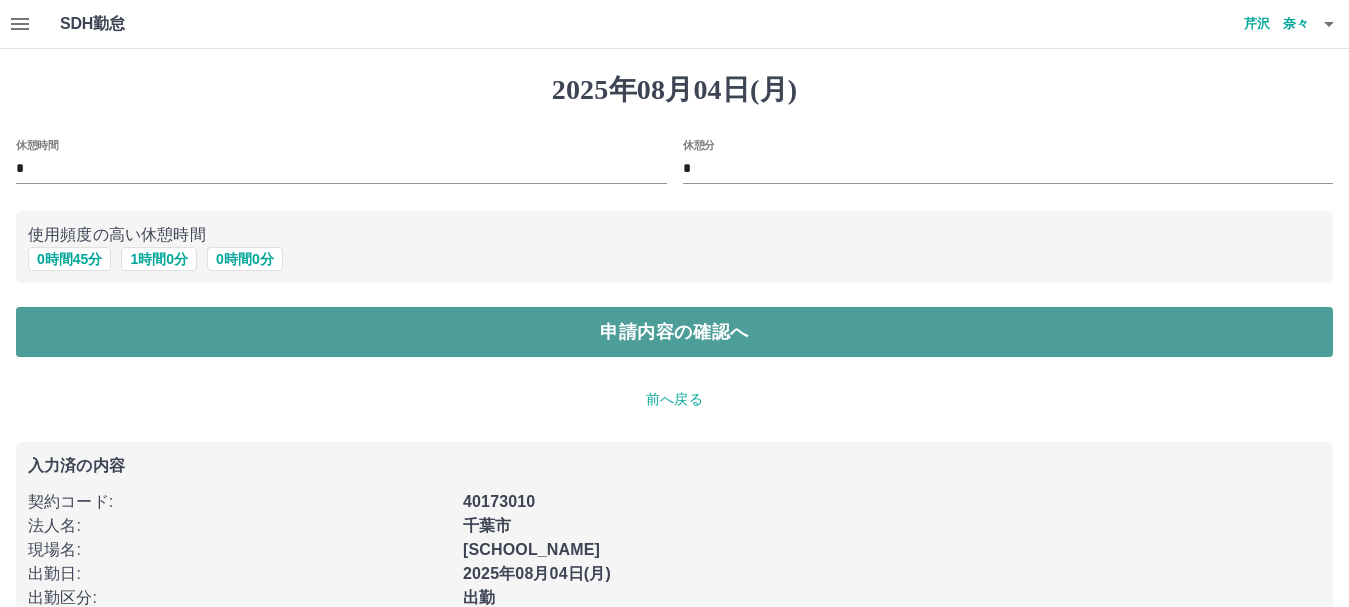 click on "申請内容の確認へ" at bounding box center [674, 332] 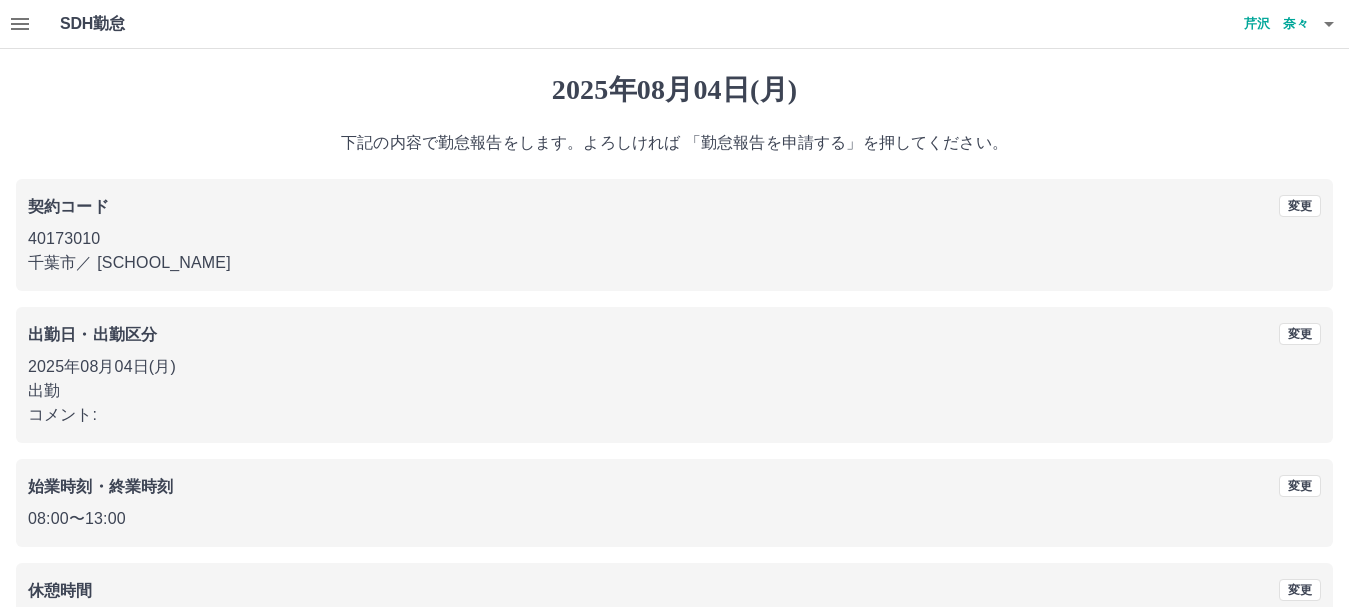 scroll, scrollTop: 142, scrollLeft: 0, axis: vertical 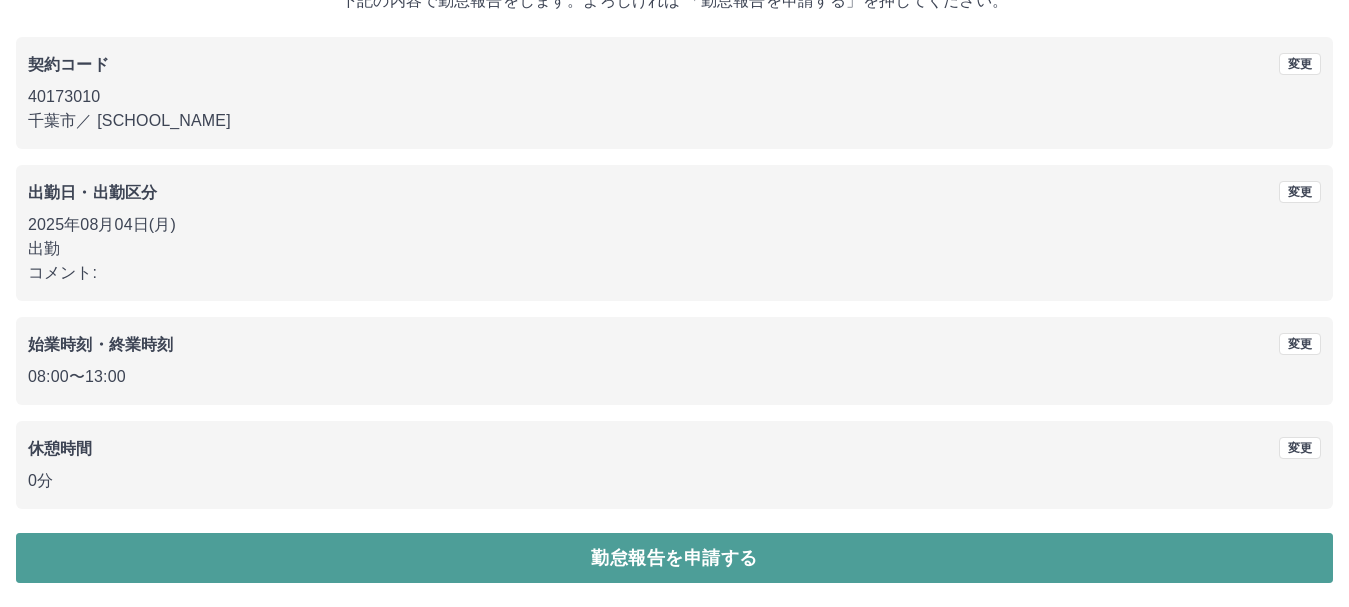 click on "勤怠報告を申請する" at bounding box center [674, 558] 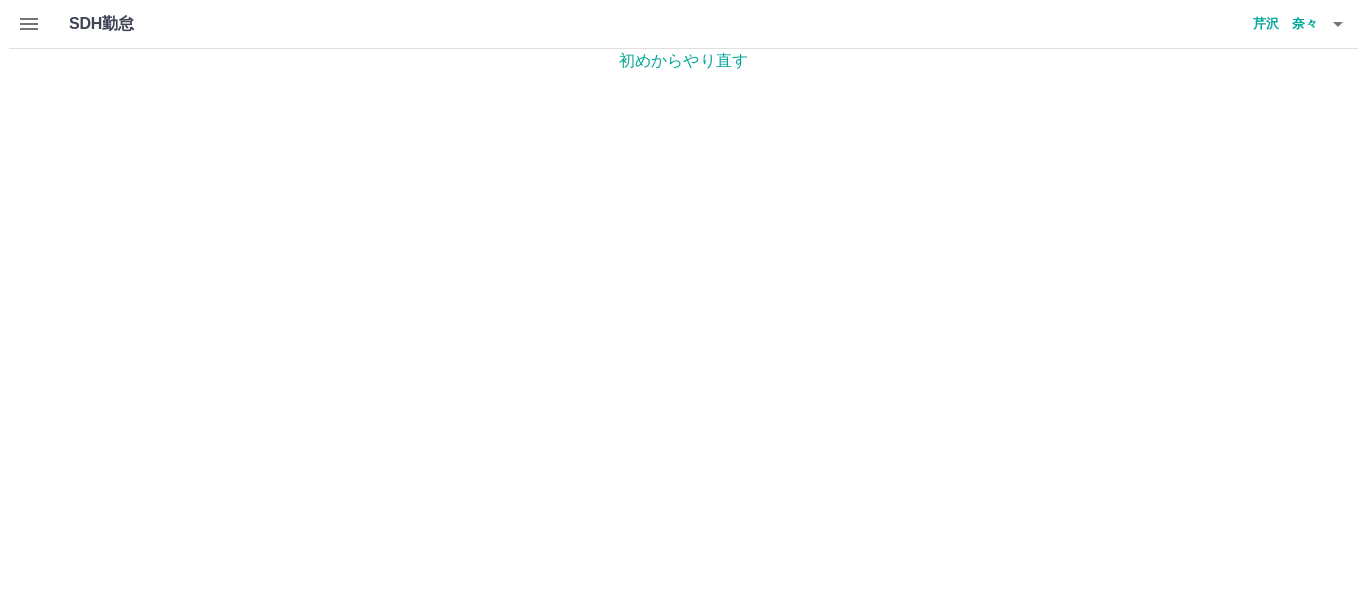 scroll, scrollTop: 0, scrollLeft: 0, axis: both 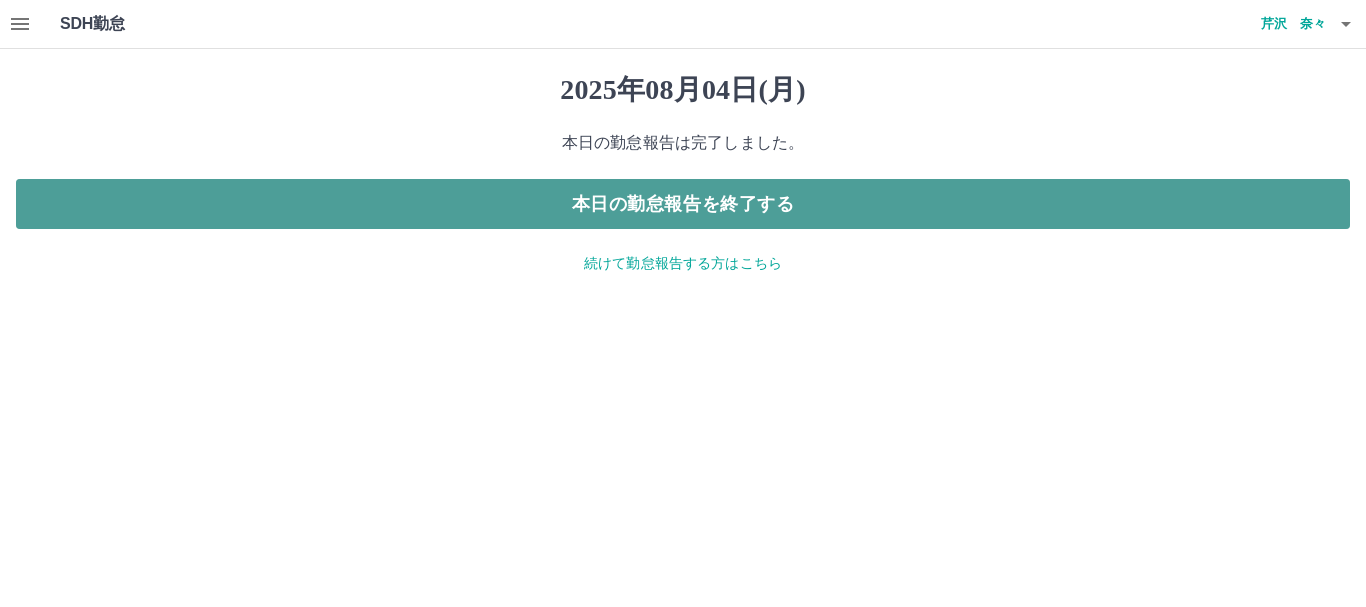click on "本日の勤怠報告を終了する" at bounding box center [683, 204] 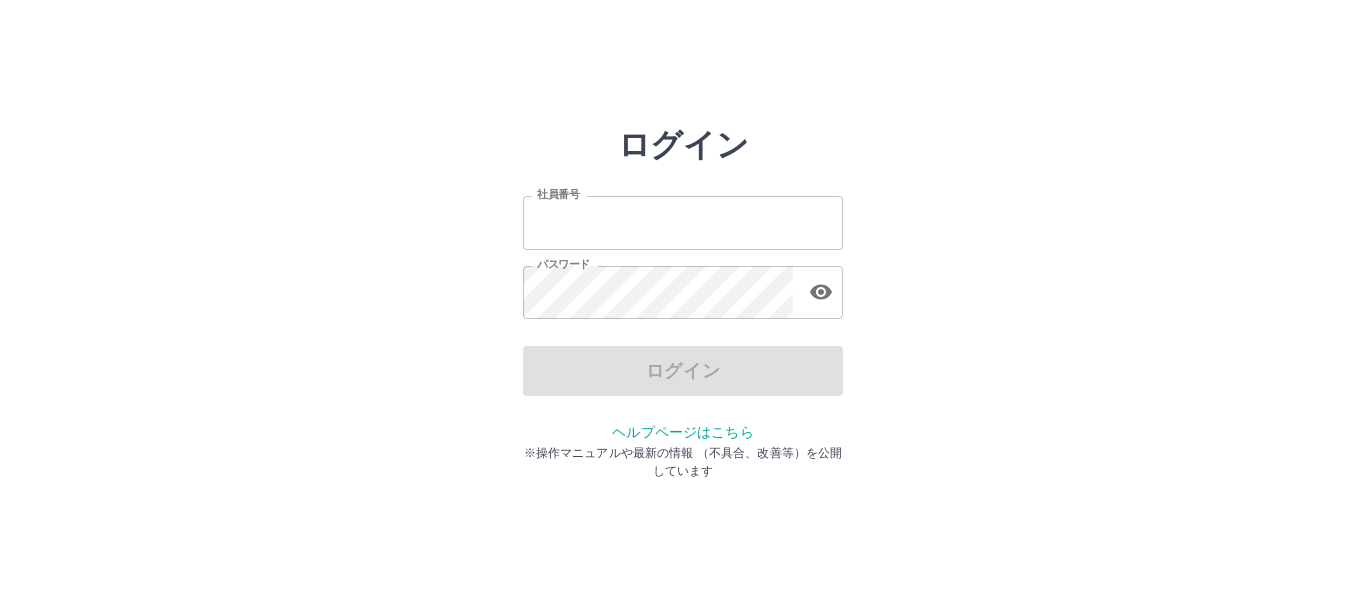 scroll, scrollTop: 0, scrollLeft: 0, axis: both 